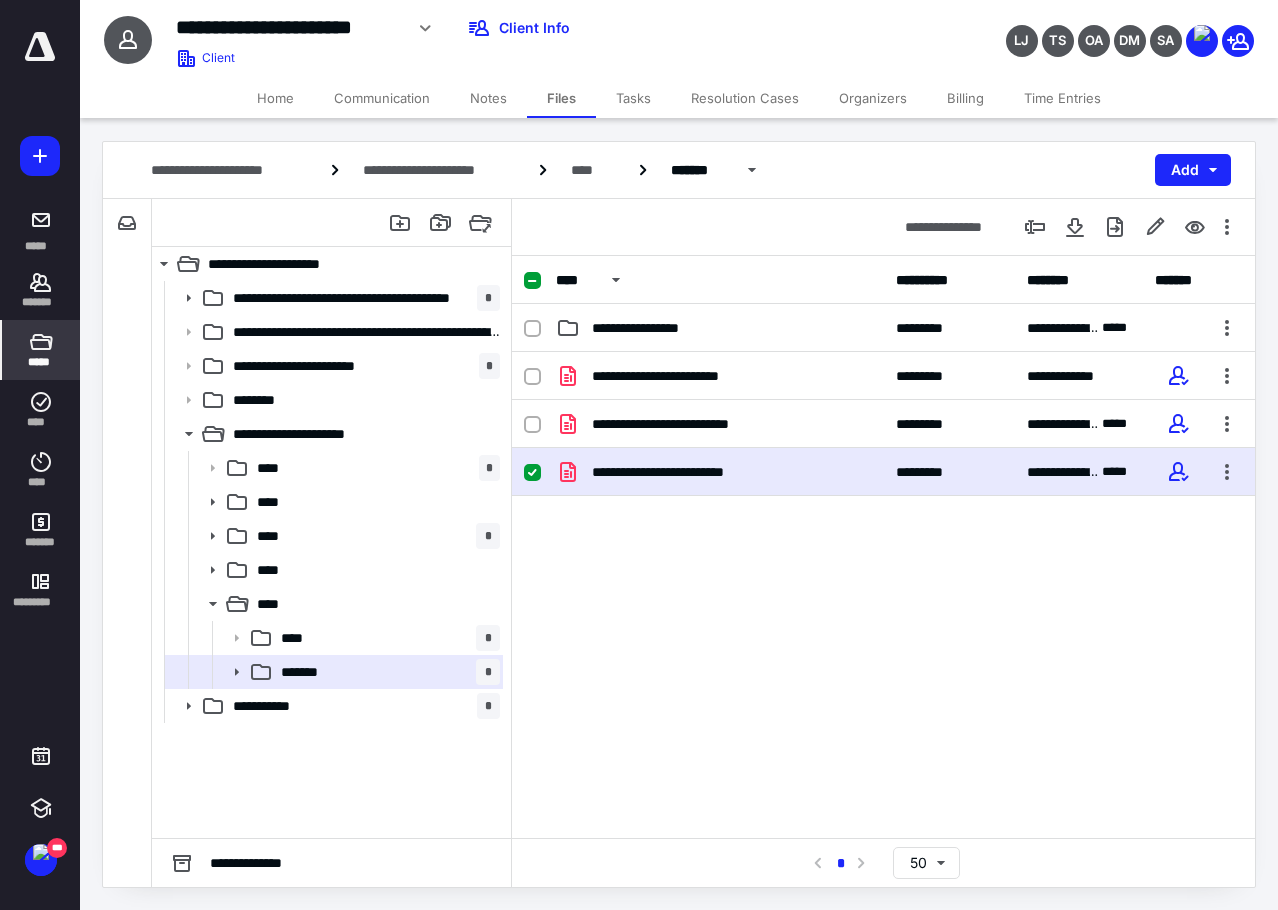 scroll, scrollTop: 0, scrollLeft: 0, axis: both 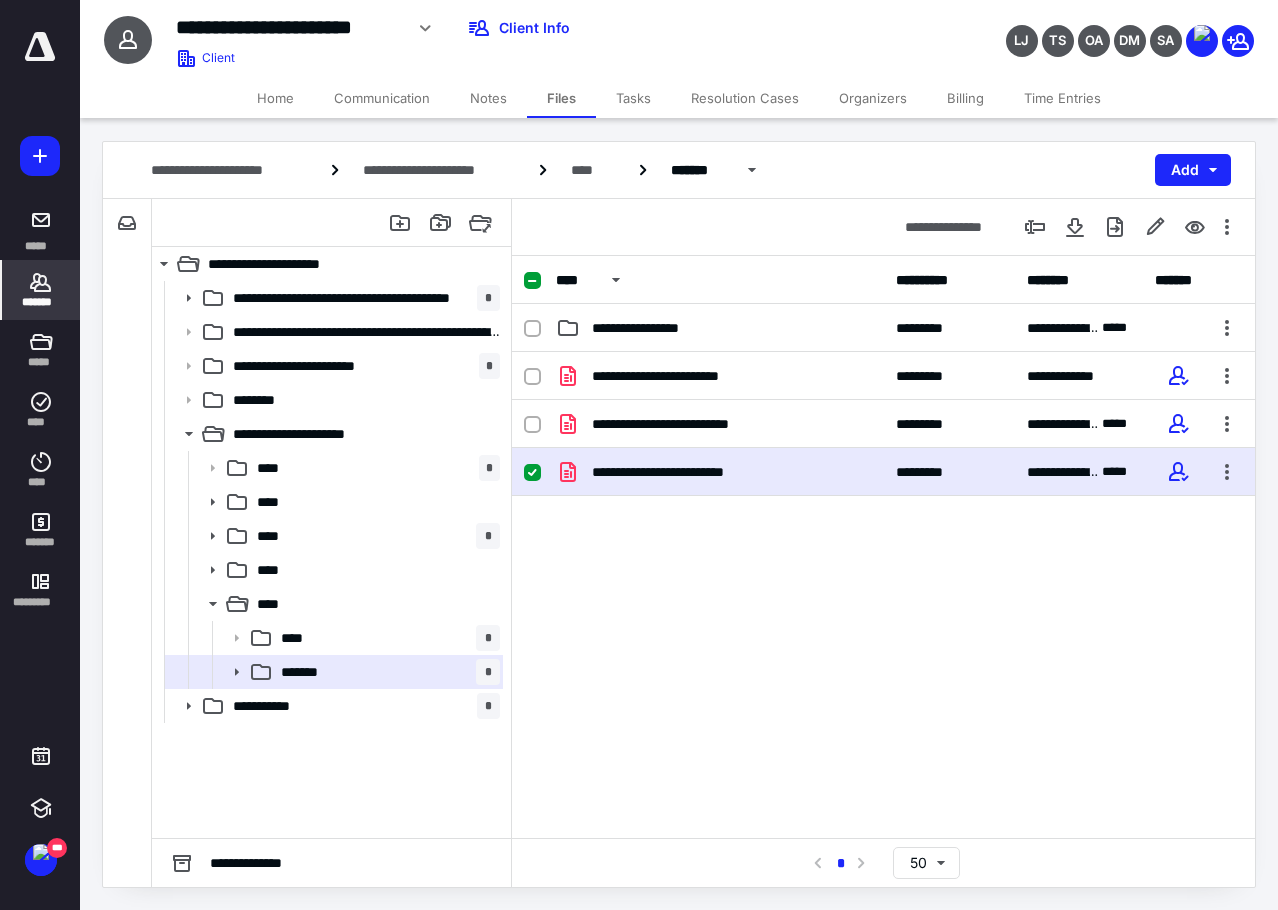 click on "*******" at bounding box center [41, 302] 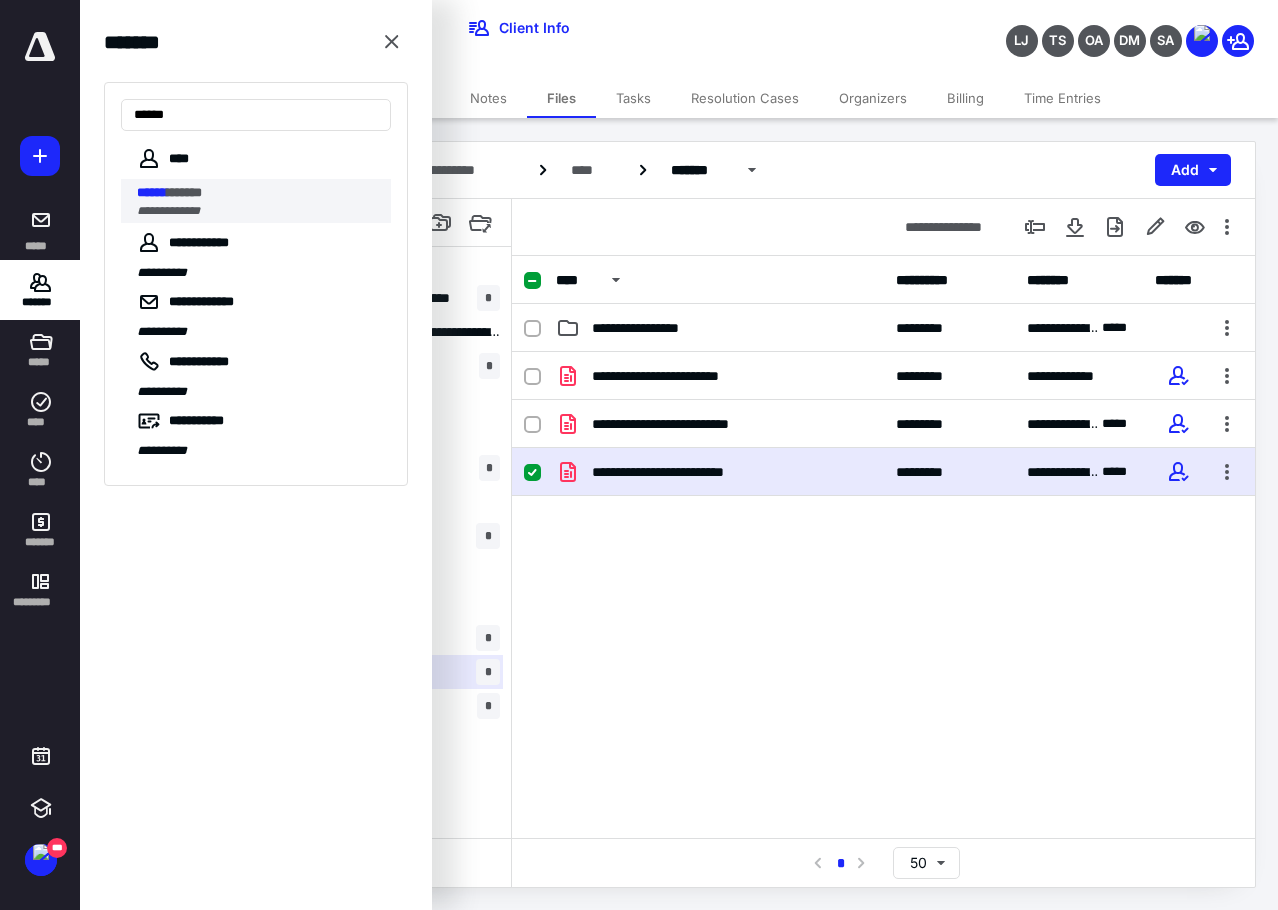 type on "******" 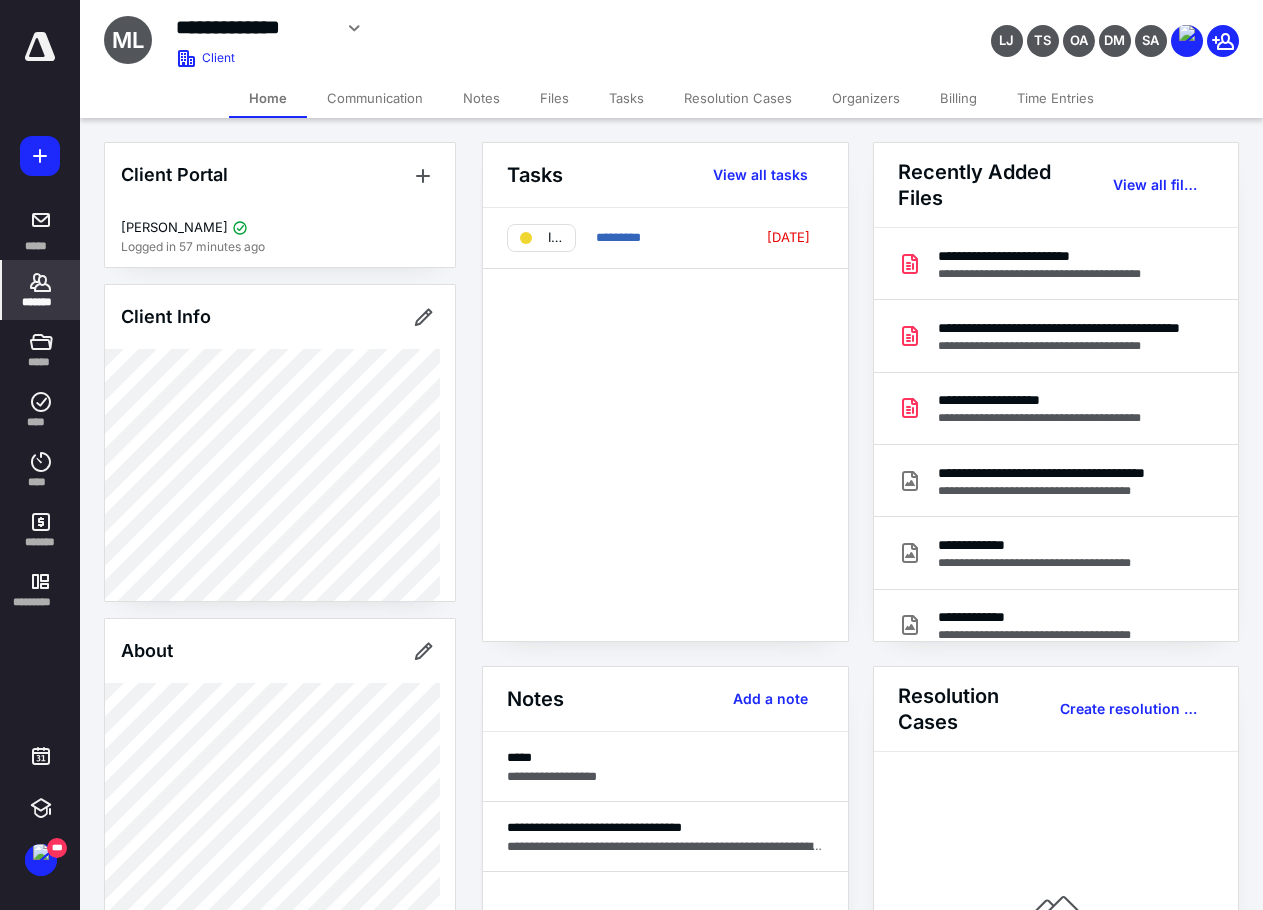 click on "Files" at bounding box center (554, 98) 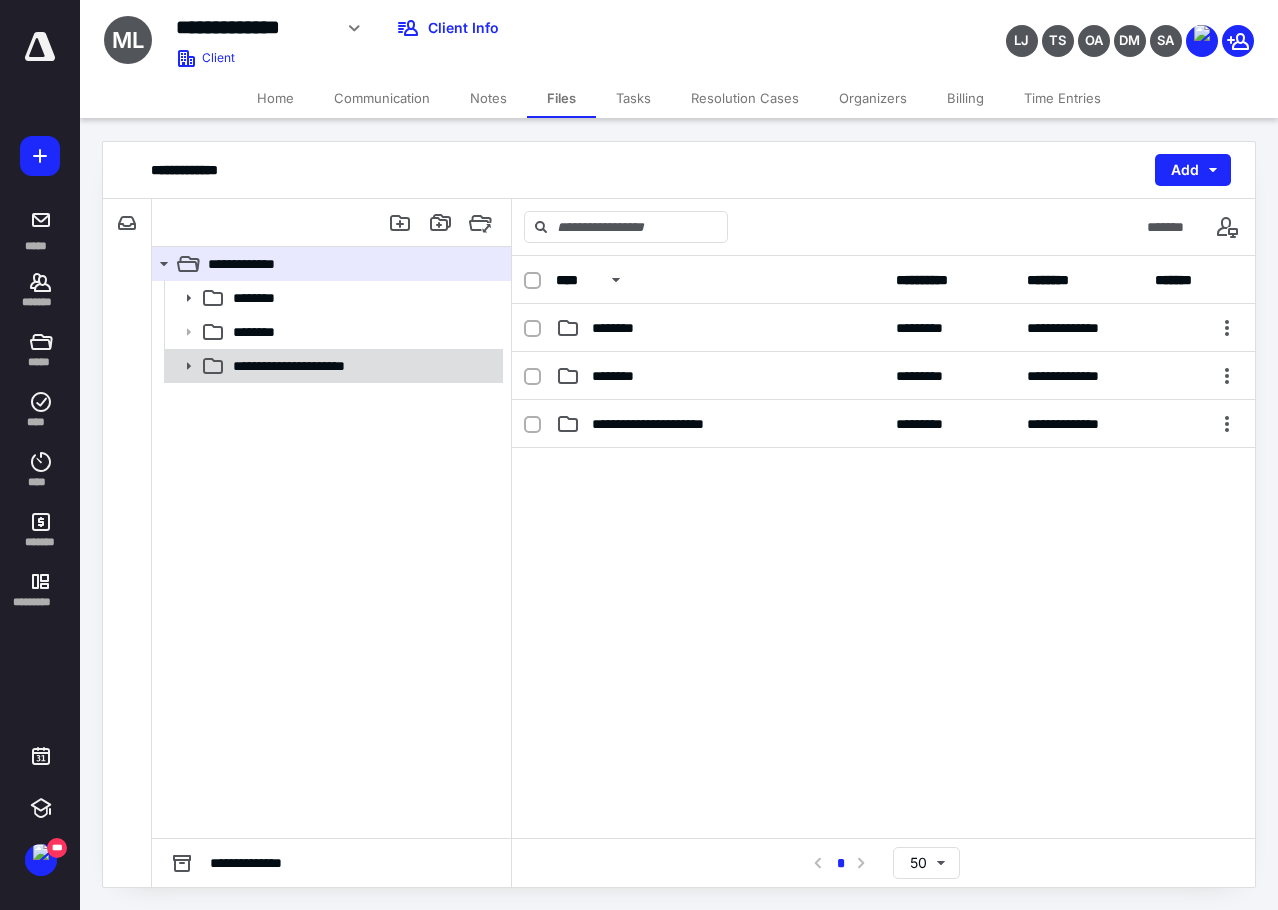 click 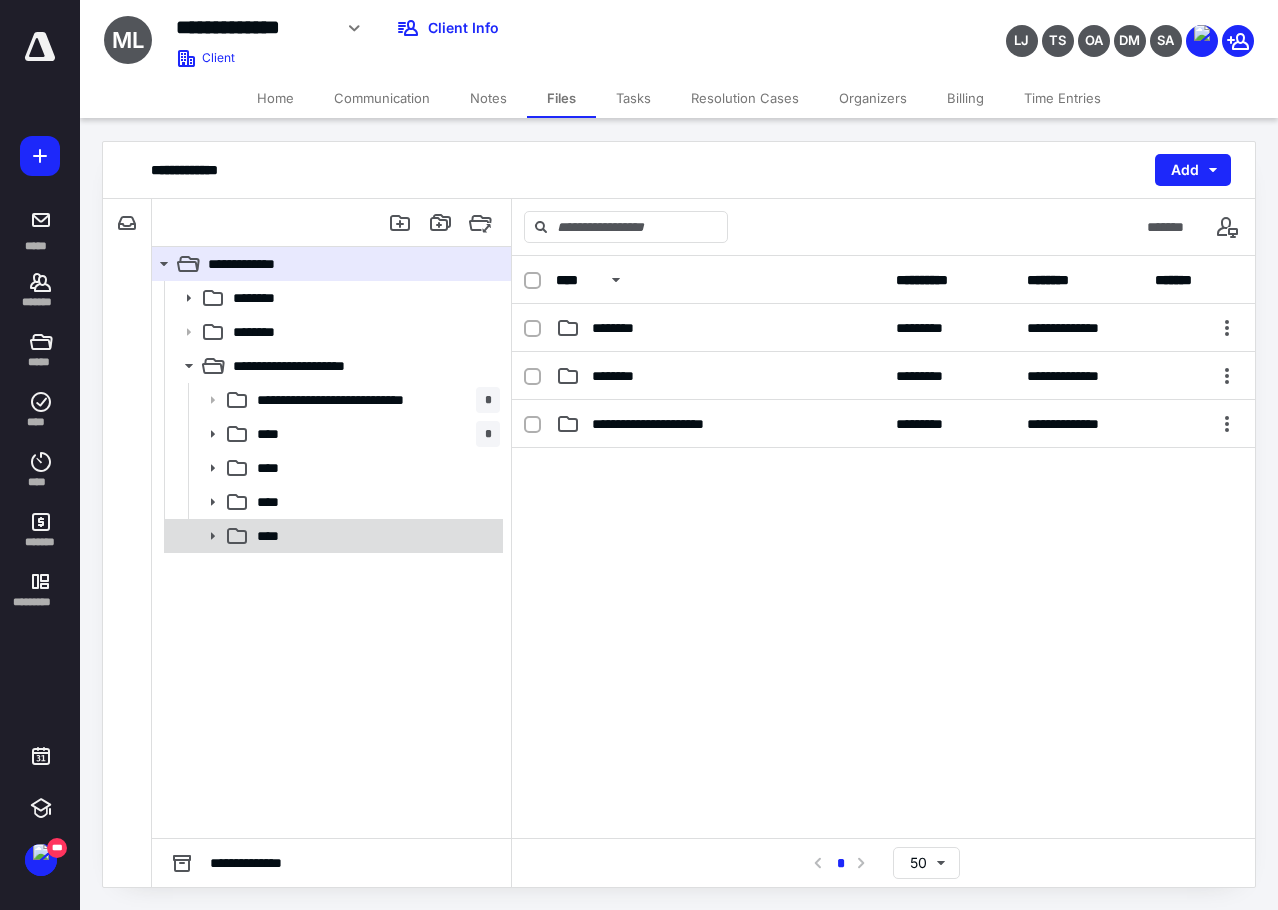 click 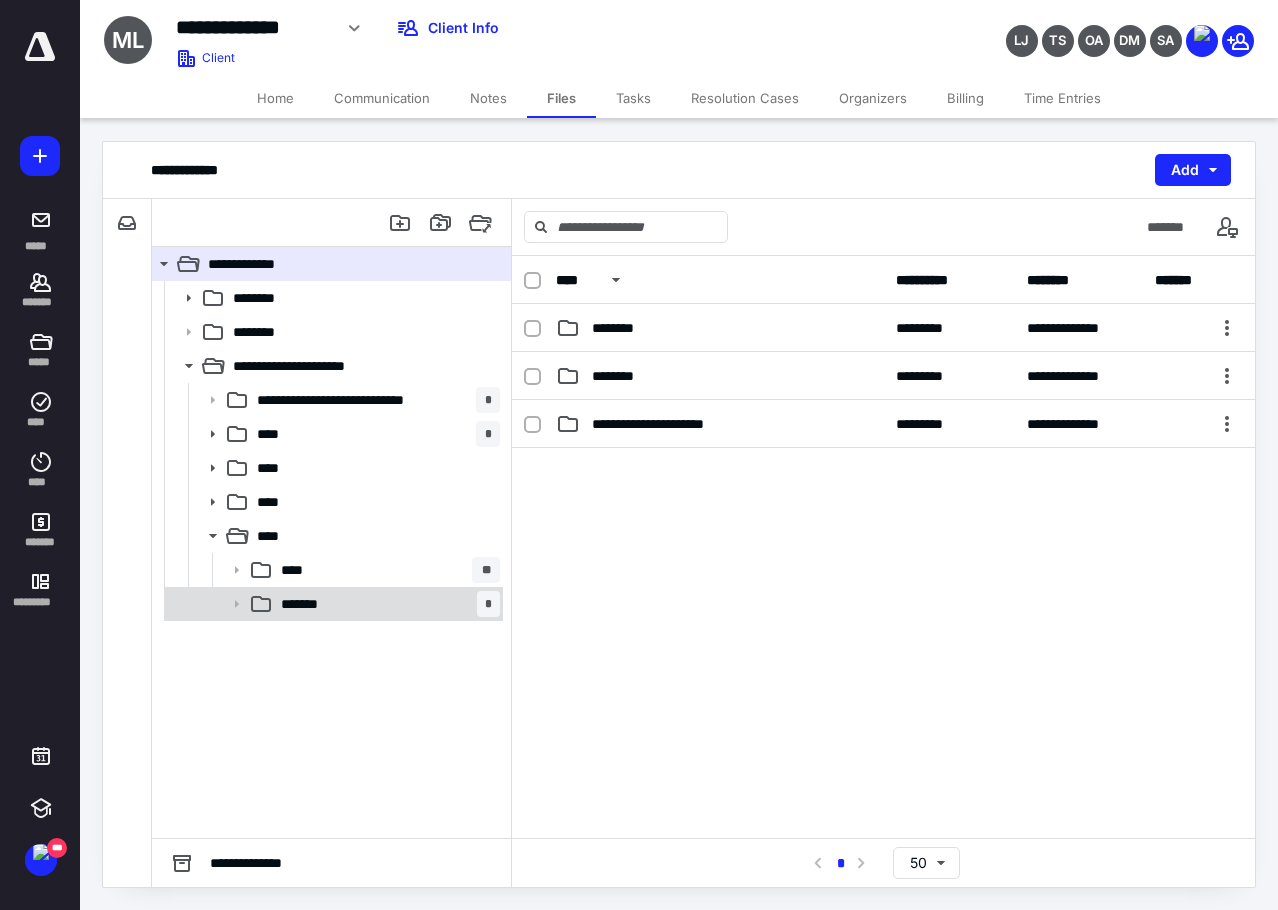 click 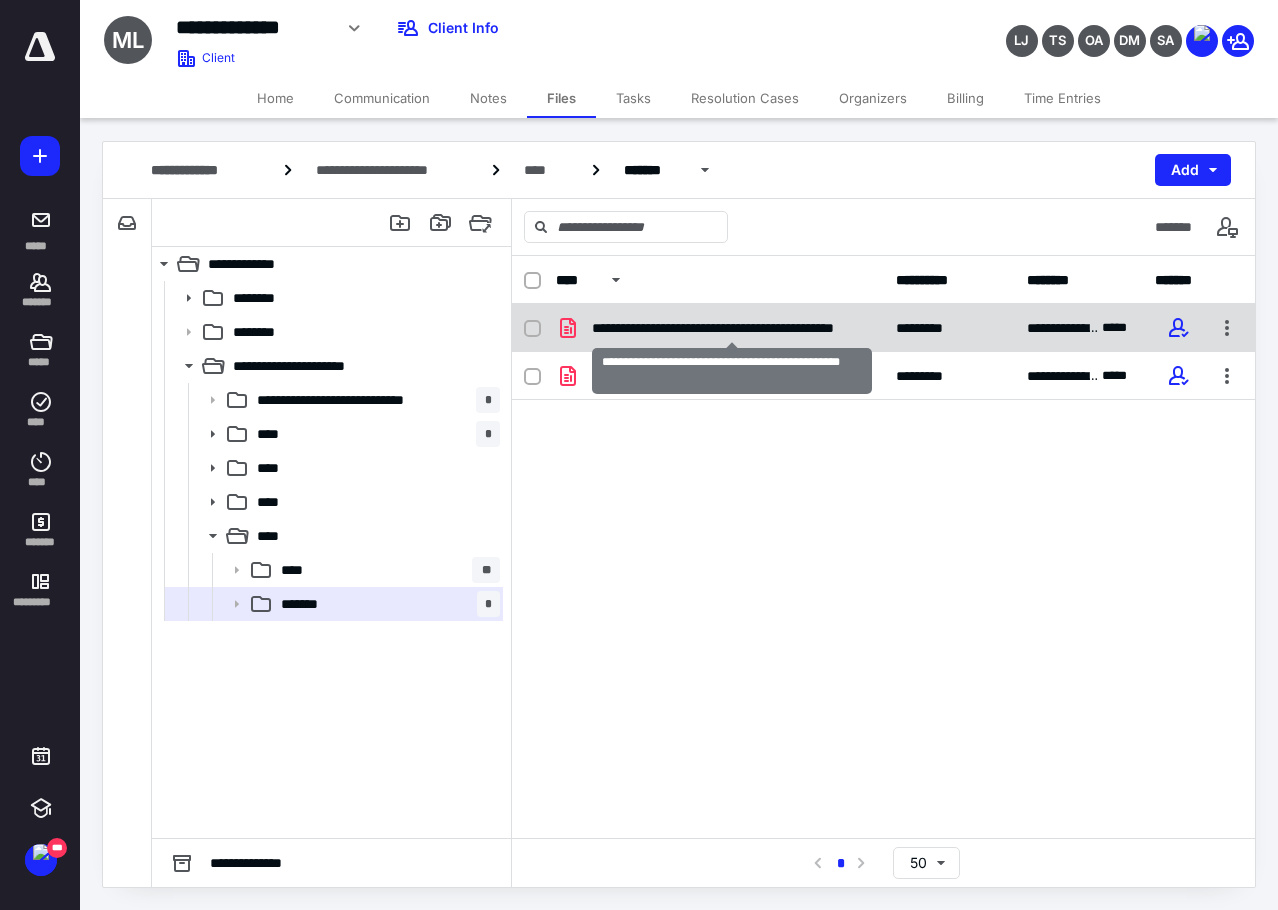 click on "**********" at bounding box center (732, 328) 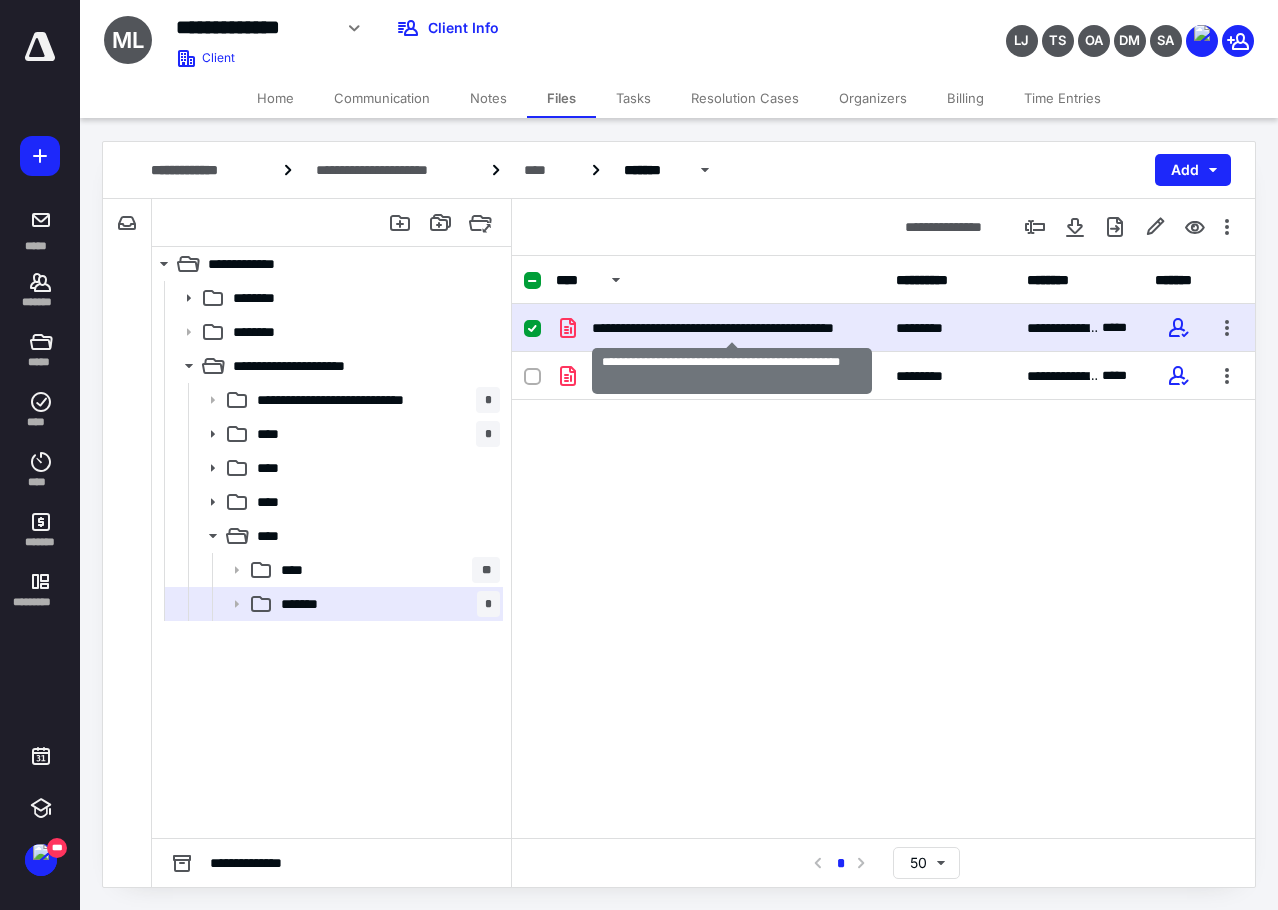 click on "**********" at bounding box center [732, 328] 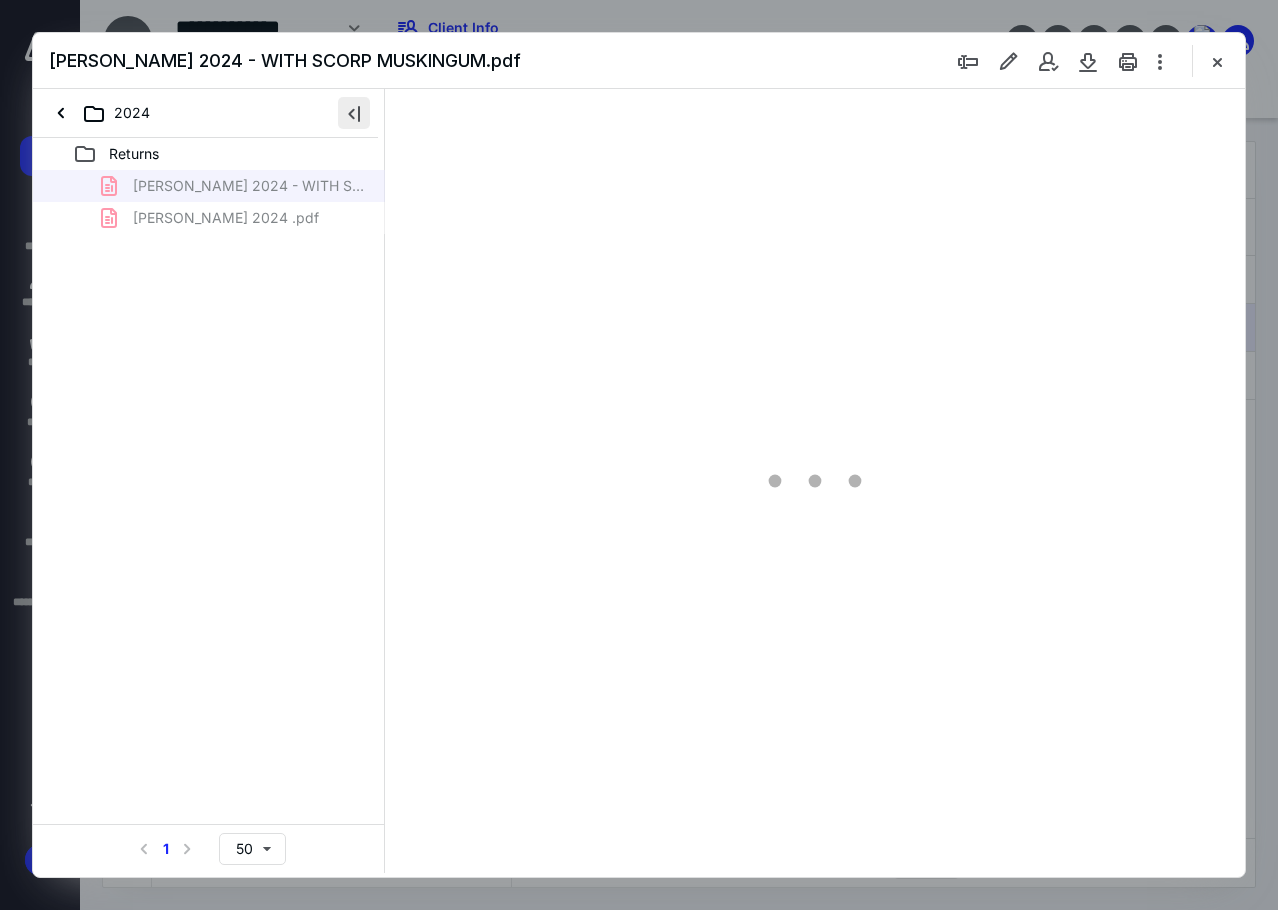 scroll, scrollTop: 0, scrollLeft: 0, axis: both 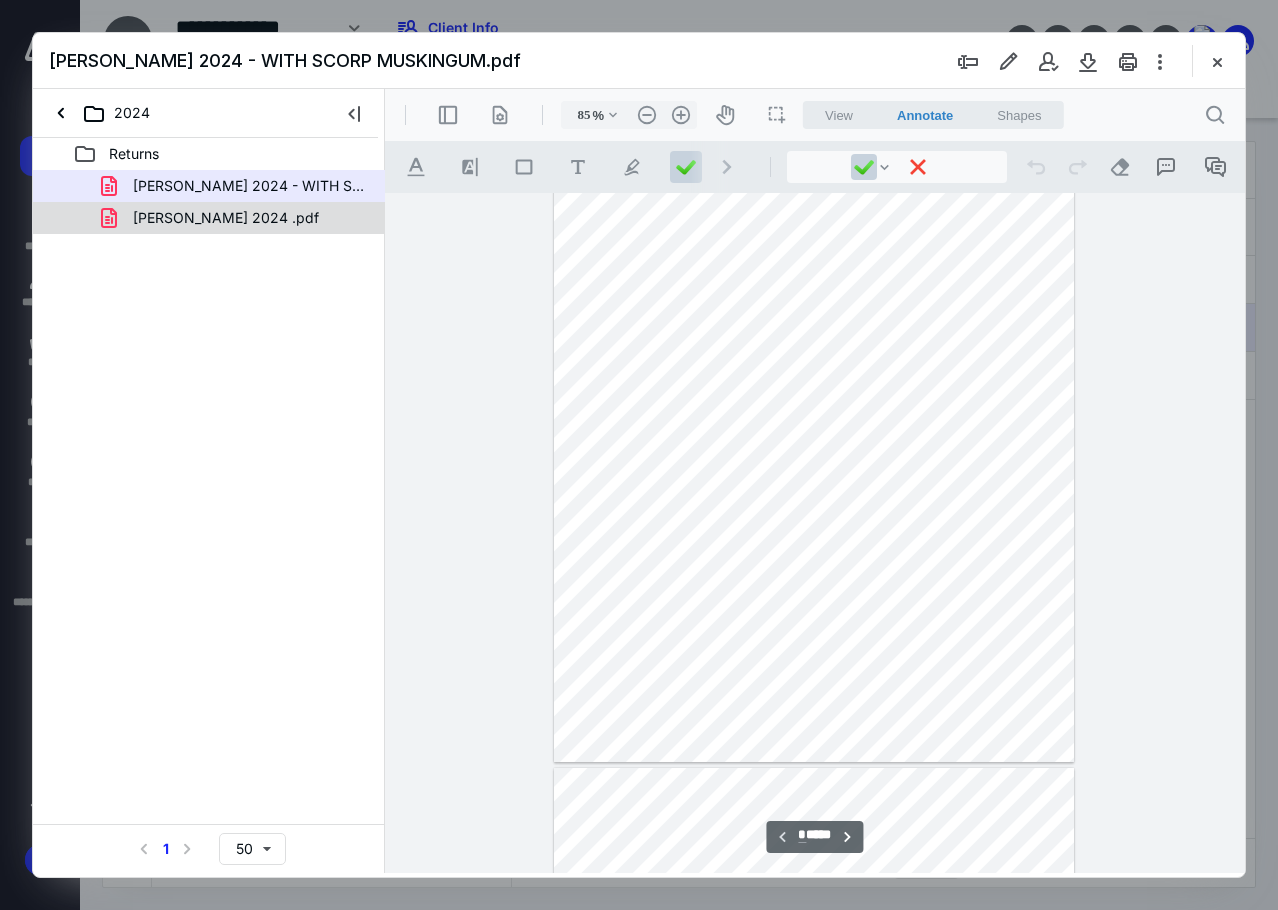 click on "ALBRIGHT, AUSTIN 2024 .pdf" at bounding box center (226, 218) 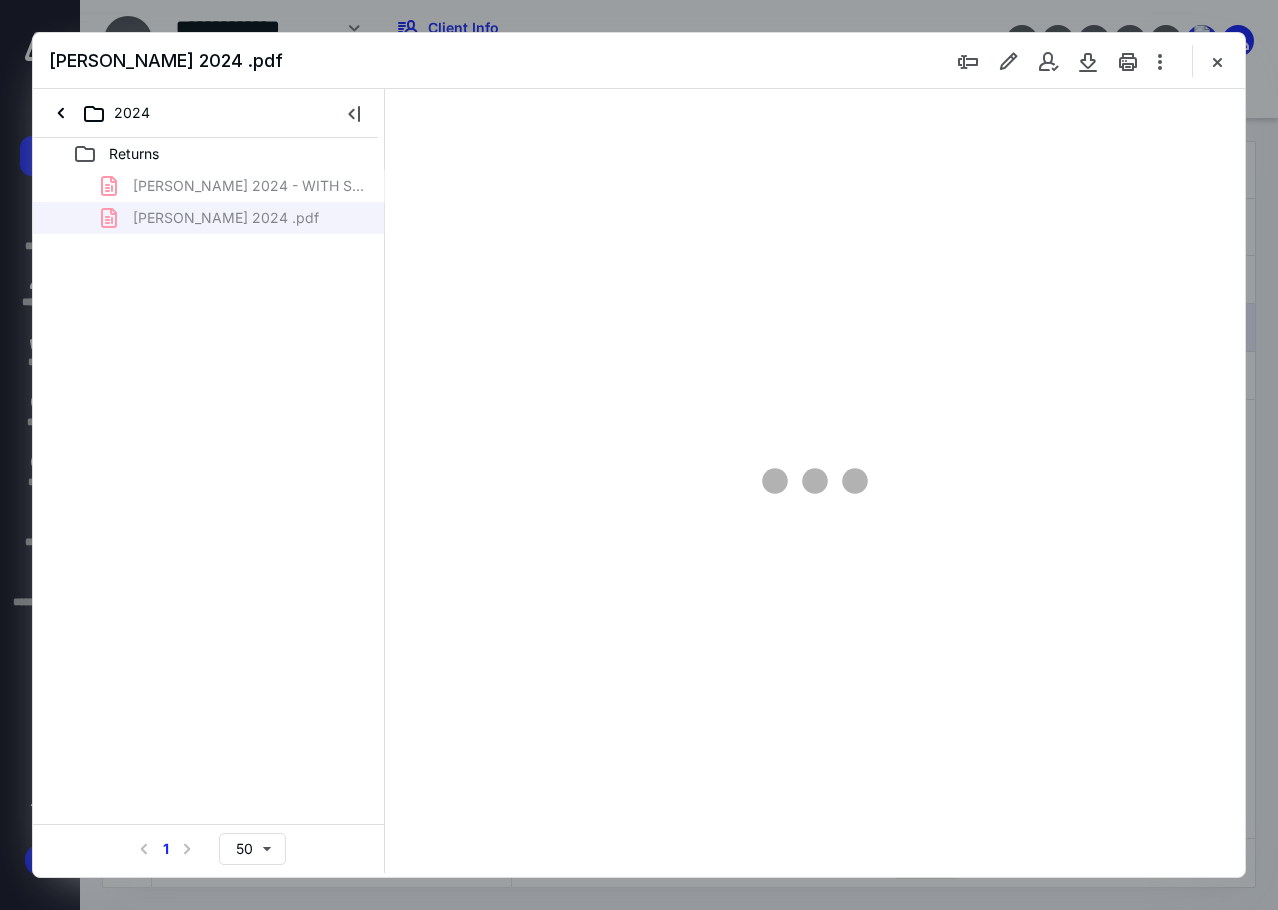 scroll, scrollTop: 107, scrollLeft: 0, axis: vertical 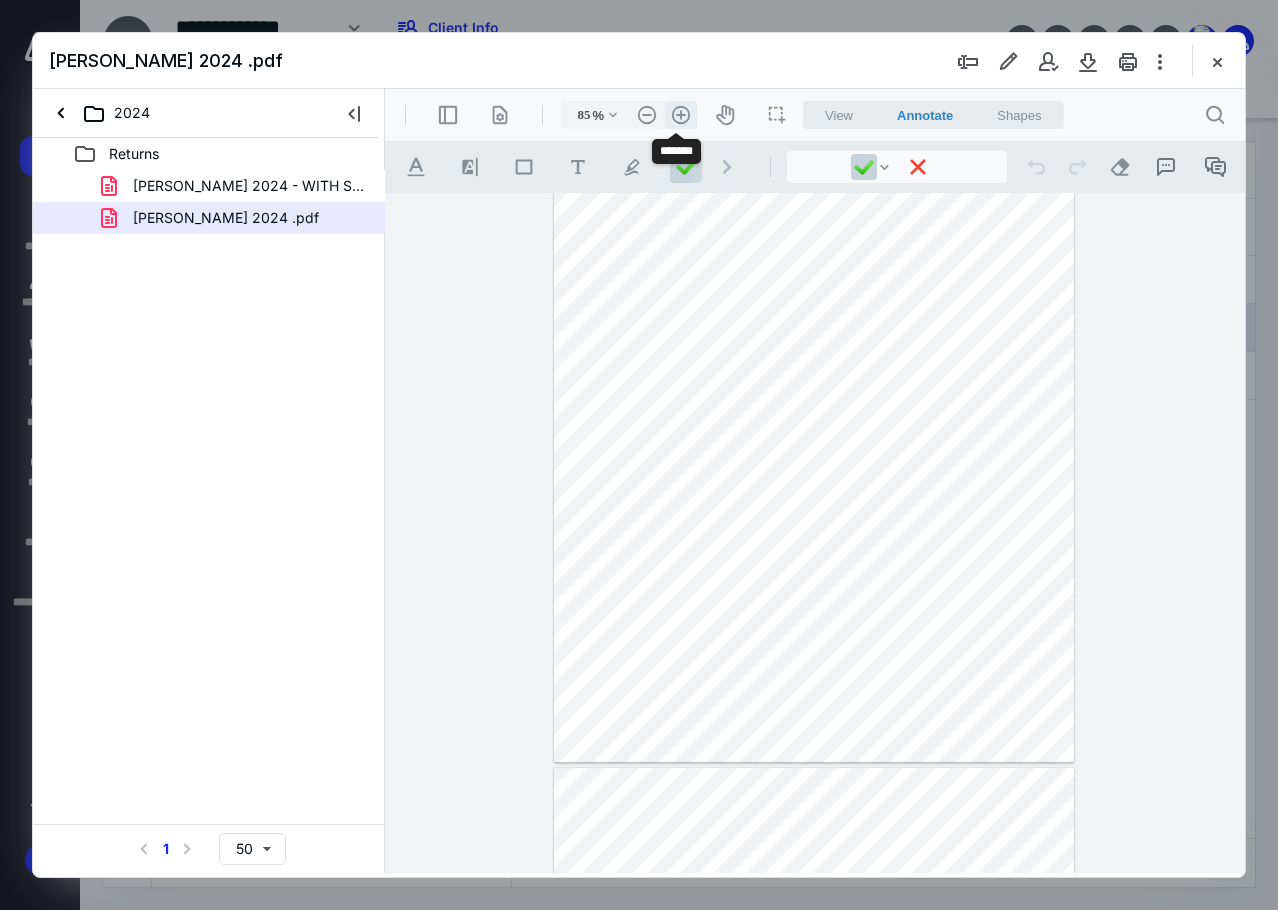 click on ".cls-1{fill:#abb0c4;} icon - header - zoom - in - line" at bounding box center (681, 115) 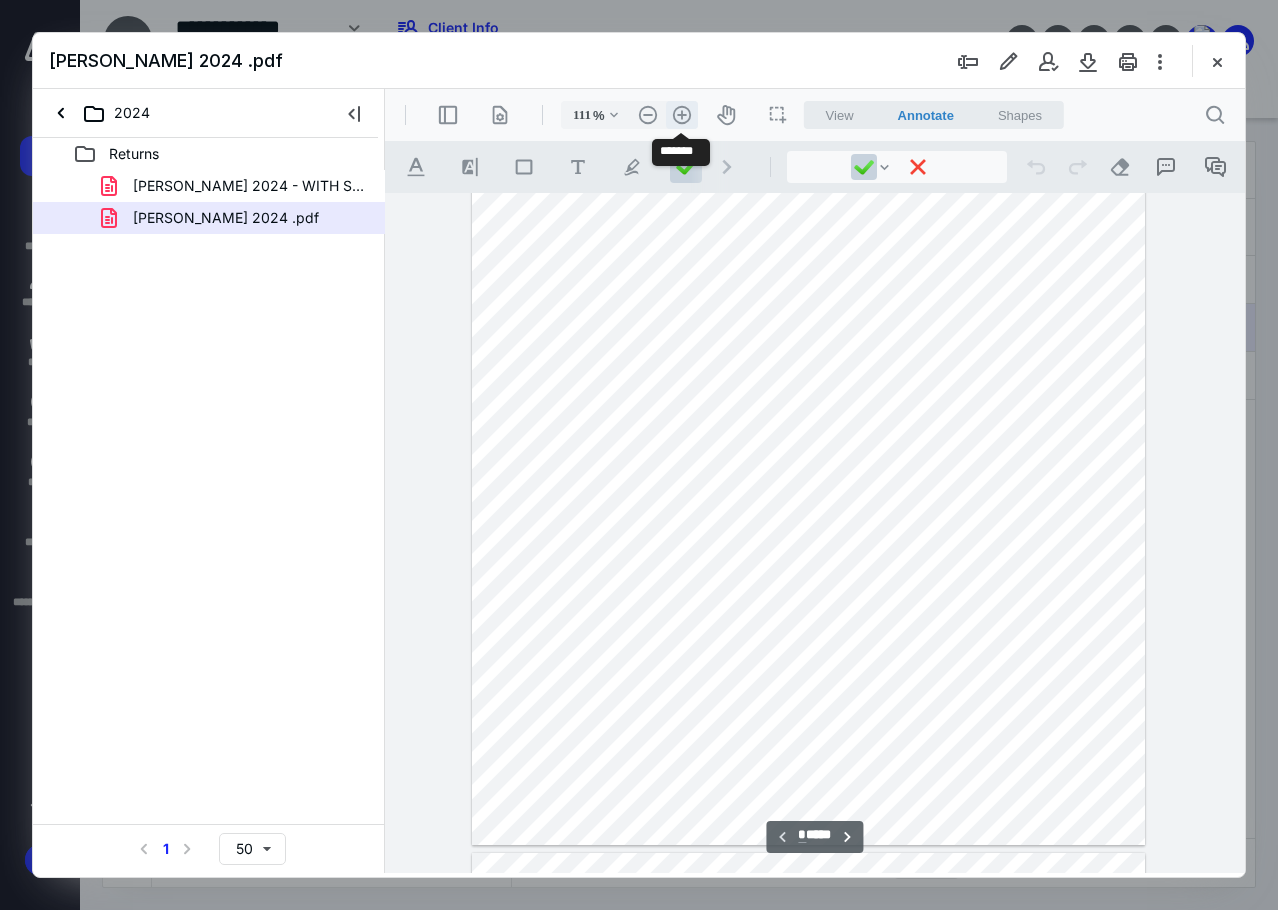 click on ".cls-1{fill:#abb0c4;} icon - header - zoom - in - line" at bounding box center (682, 115) 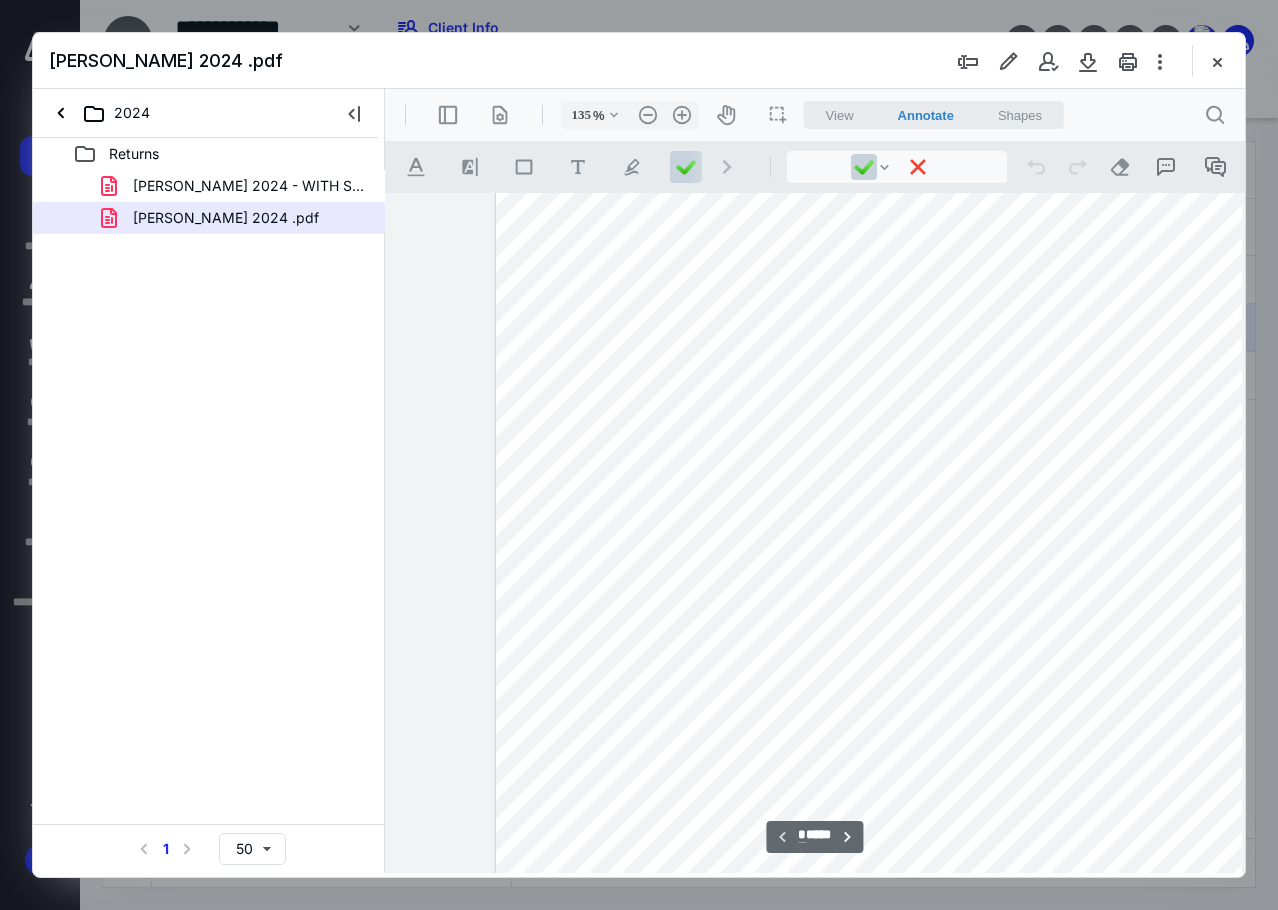scroll, scrollTop: 339, scrollLeft: 117, axis: both 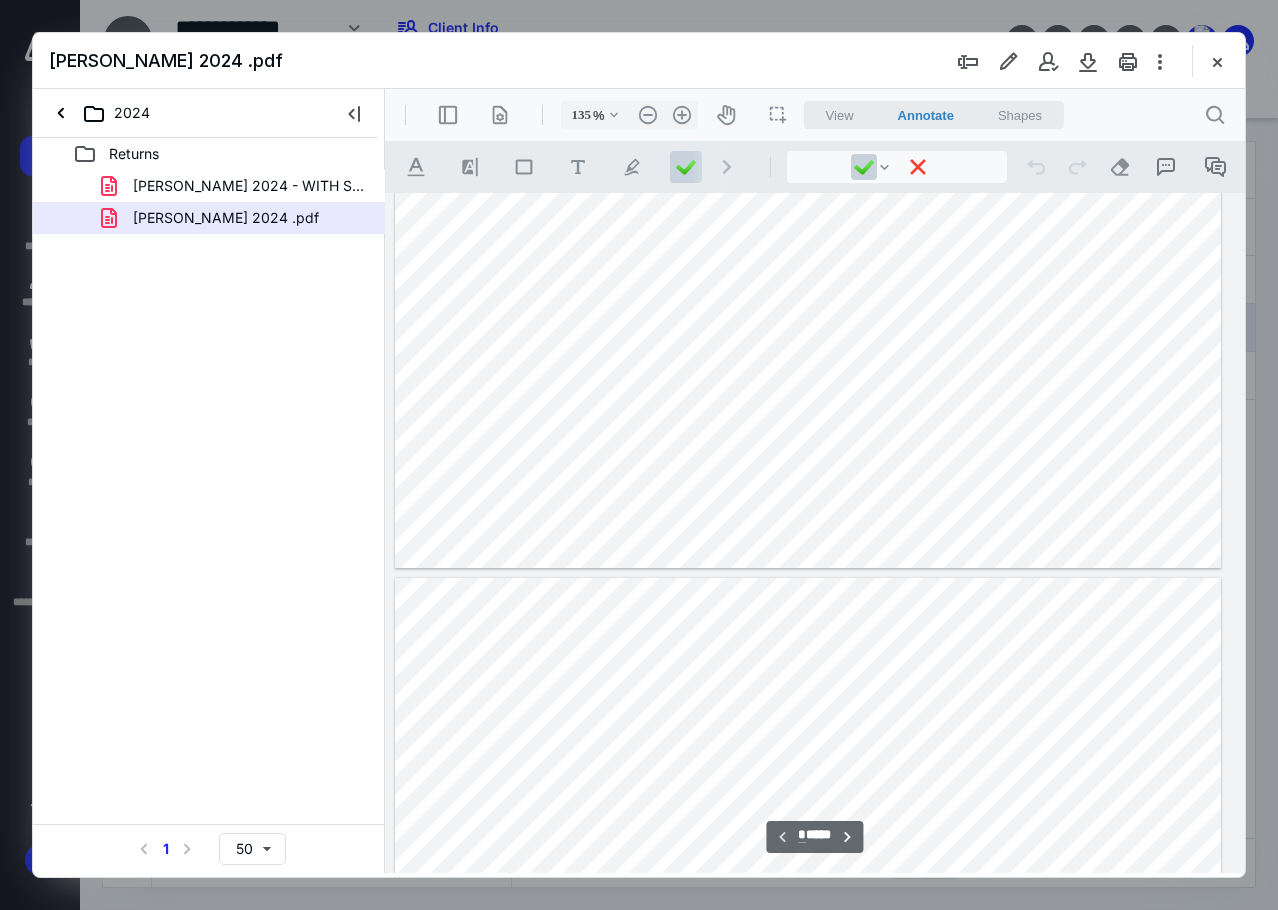 type on "*" 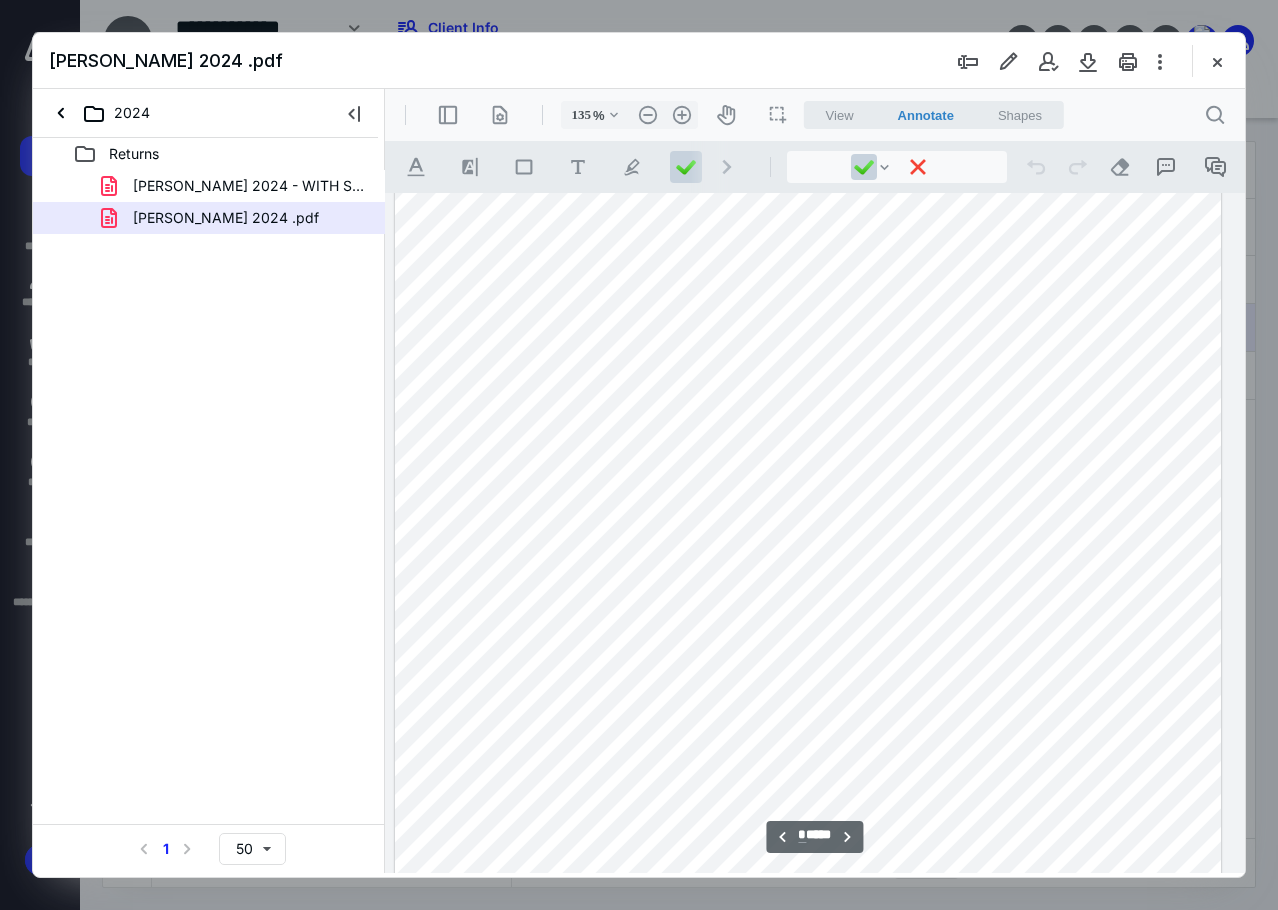 scroll, scrollTop: 1239, scrollLeft: 117, axis: both 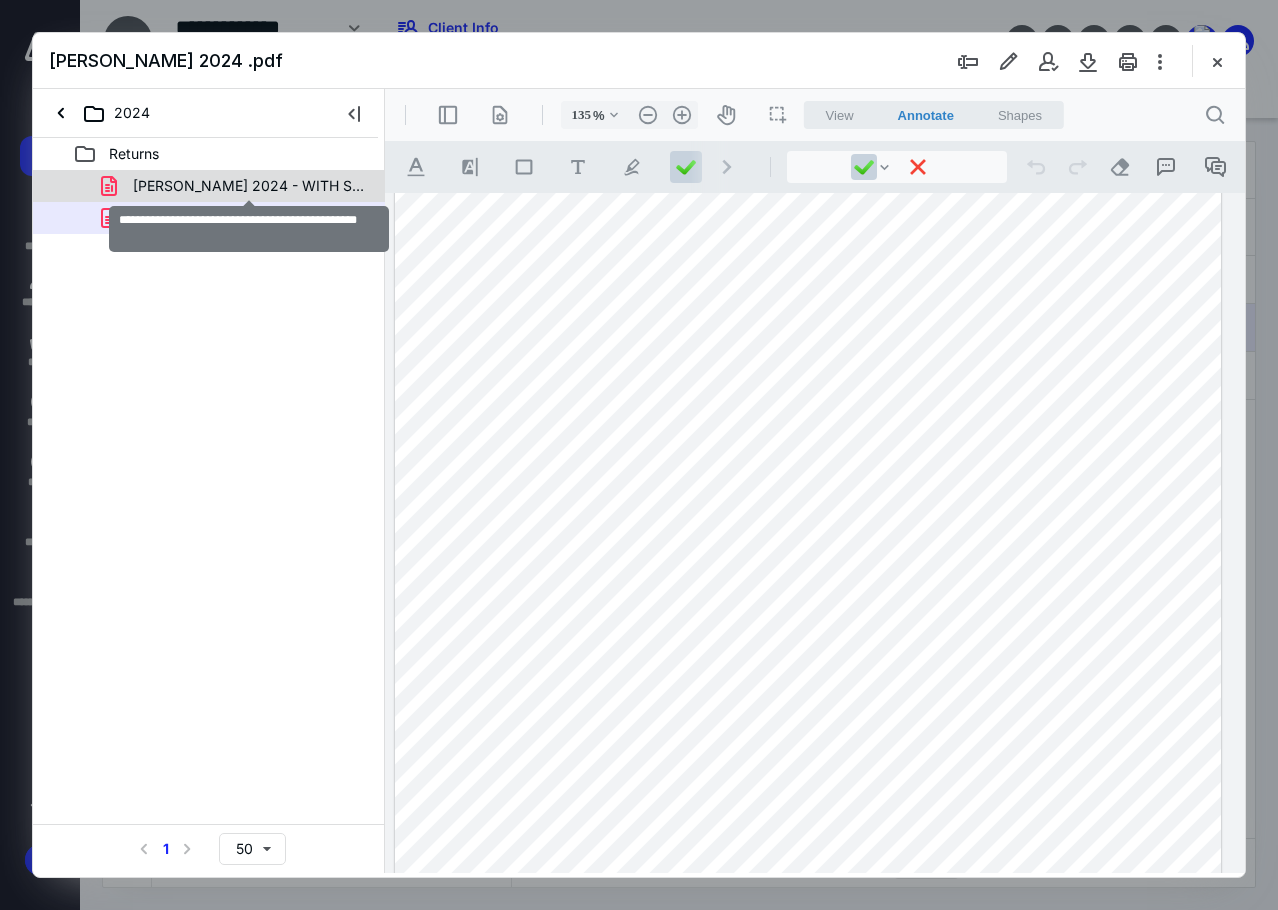 click on "ALBRIGHT, AUSTIN 2024 - WITH SCORP MUSKINGUM.pdf" at bounding box center (249, 186) 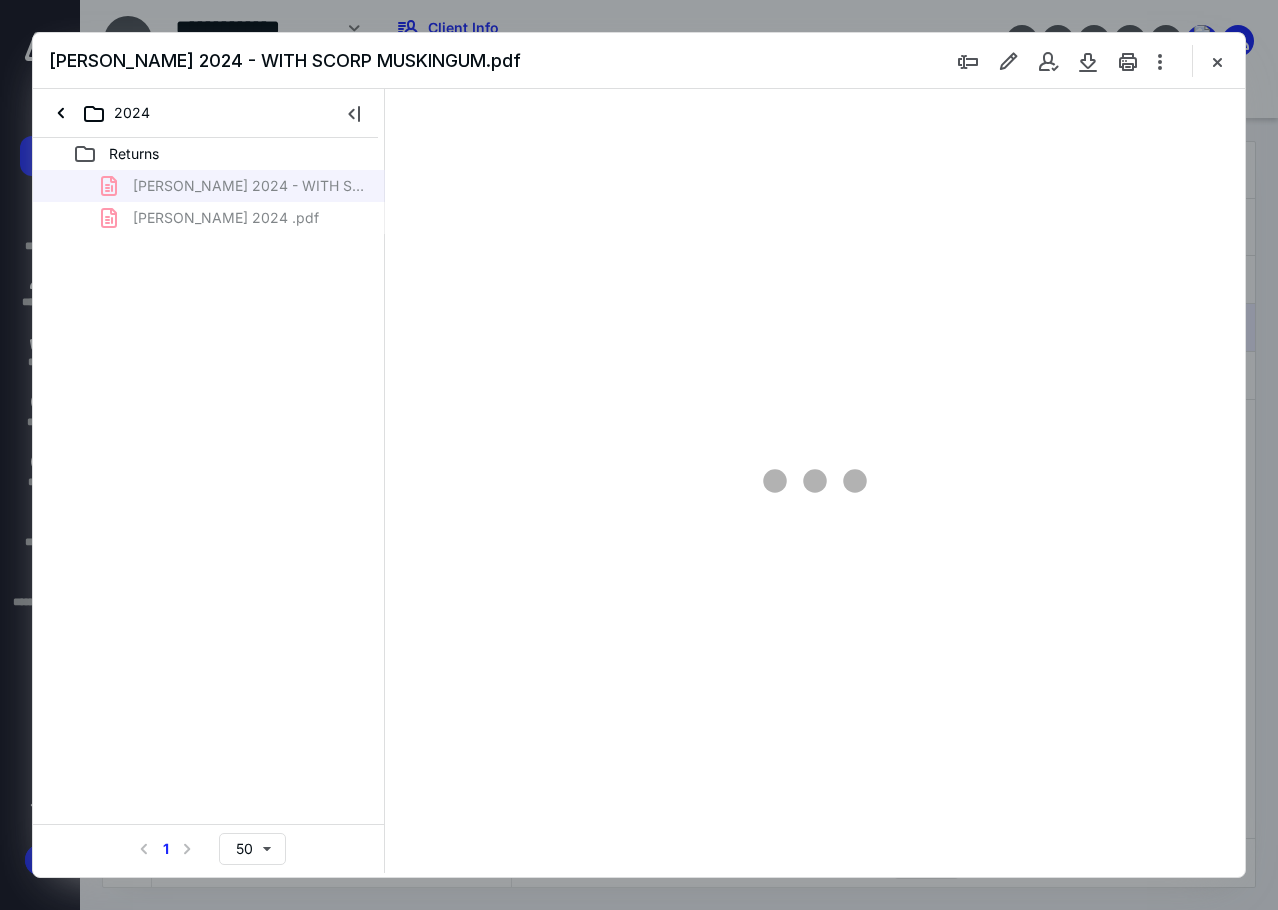 scroll, scrollTop: 107, scrollLeft: 0, axis: vertical 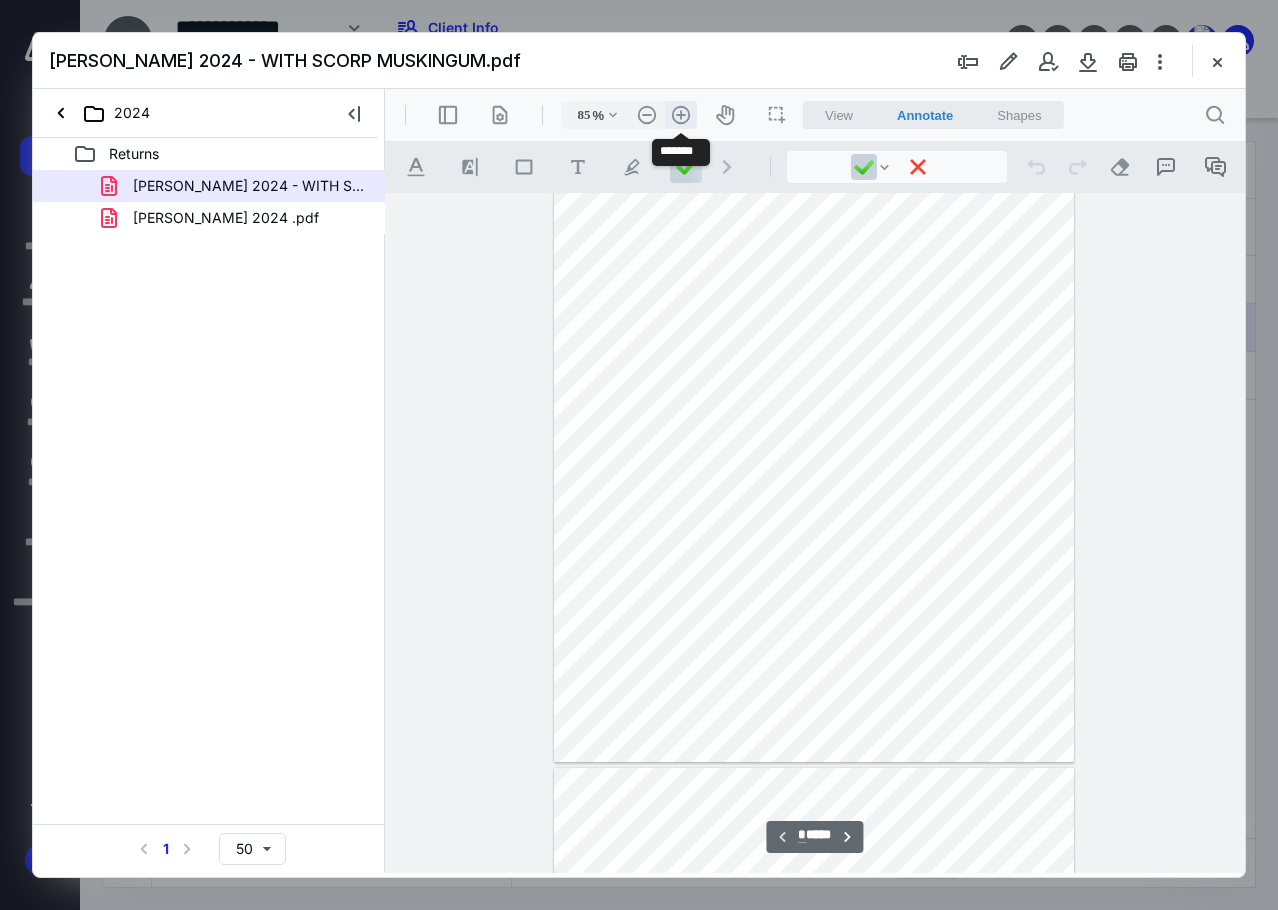 click on ".cls-1{fill:#abb0c4;} icon - header - zoom - in - line" at bounding box center (681, 115) 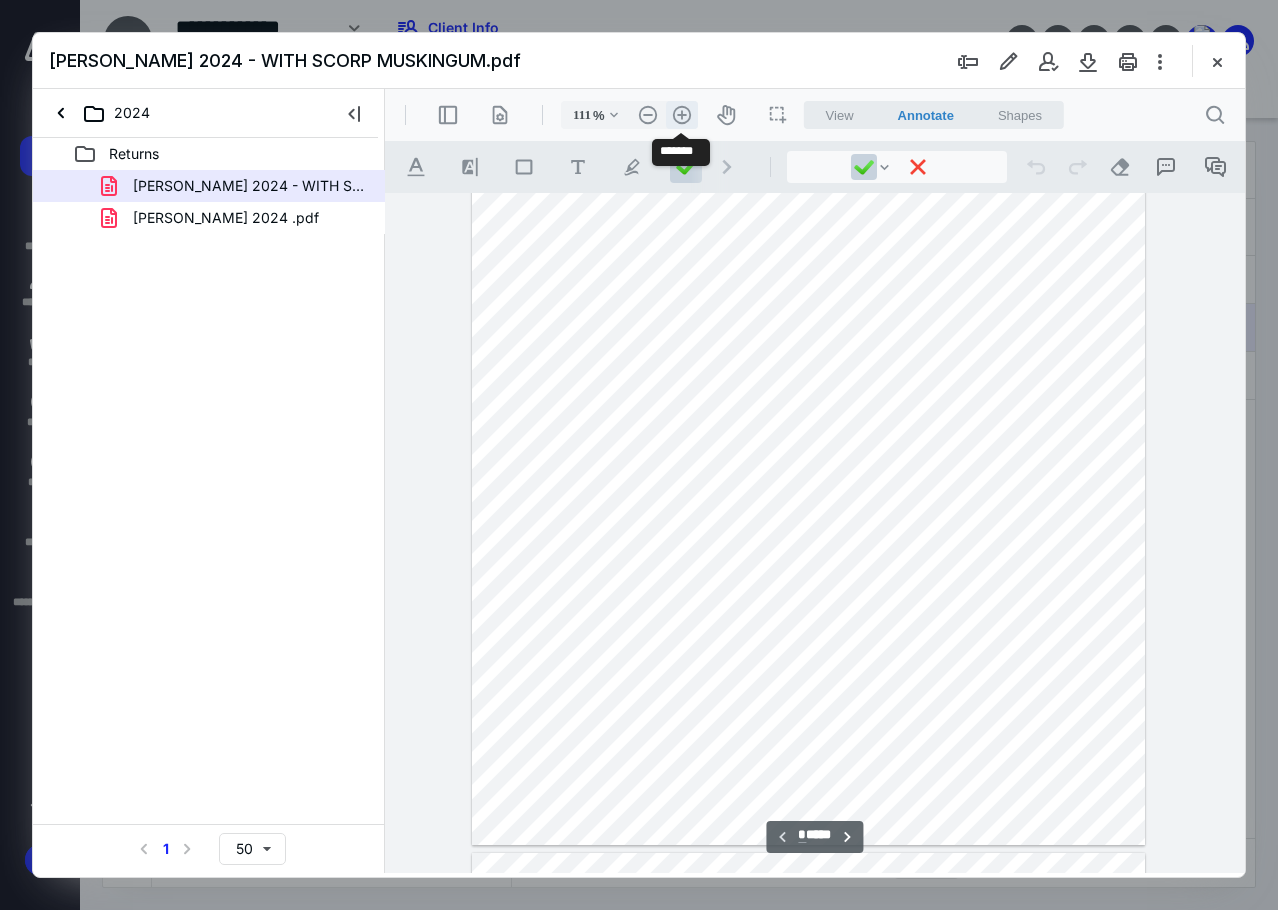 click on ".cls-1{fill:#abb0c4;} icon - header - zoom - in - line" at bounding box center (682, 115) 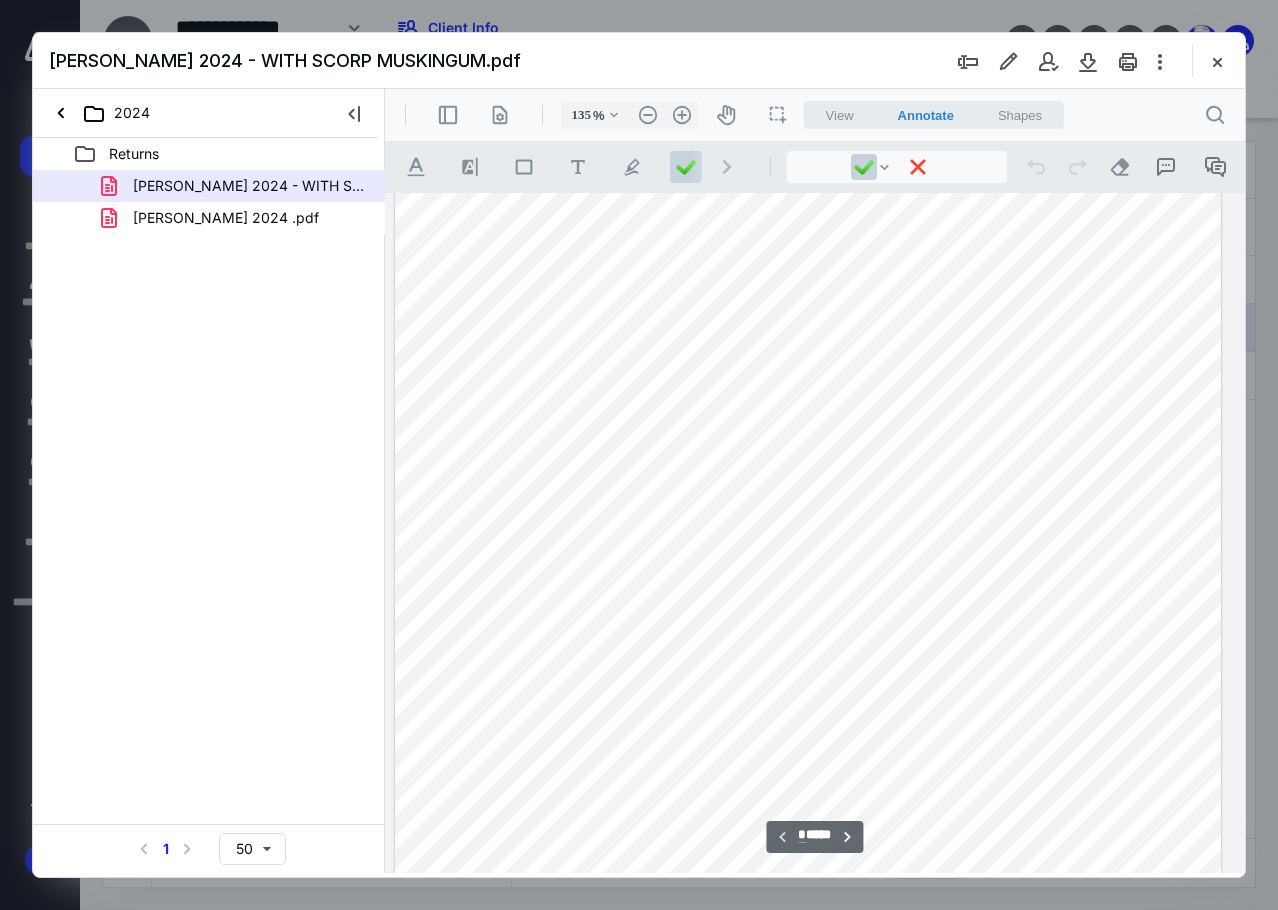 scroll, scrollTop: 39, scrollLeft: 117, axis: both 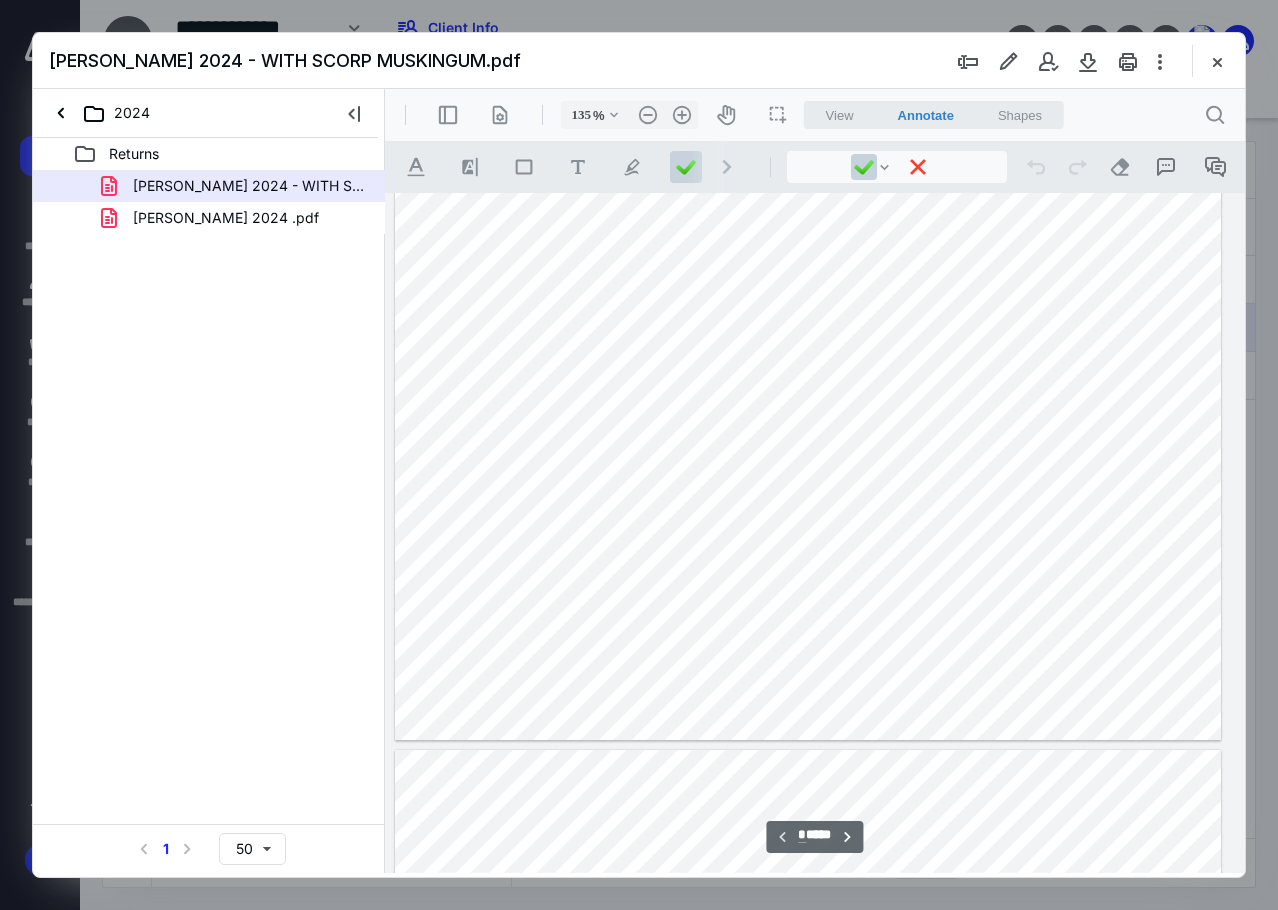type on "*" 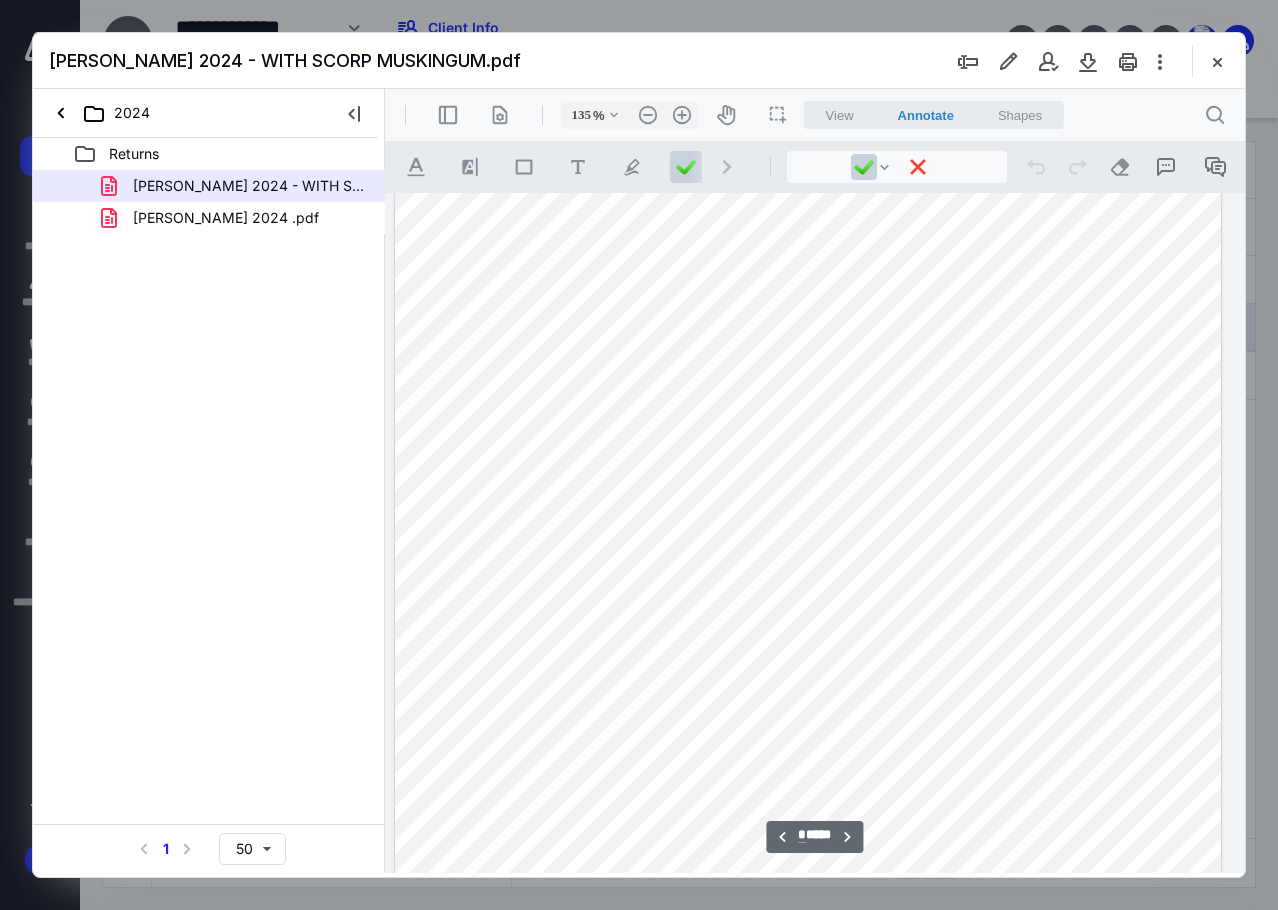scroll, scrollTop: 1239, scrollLeft: 117, axis: both 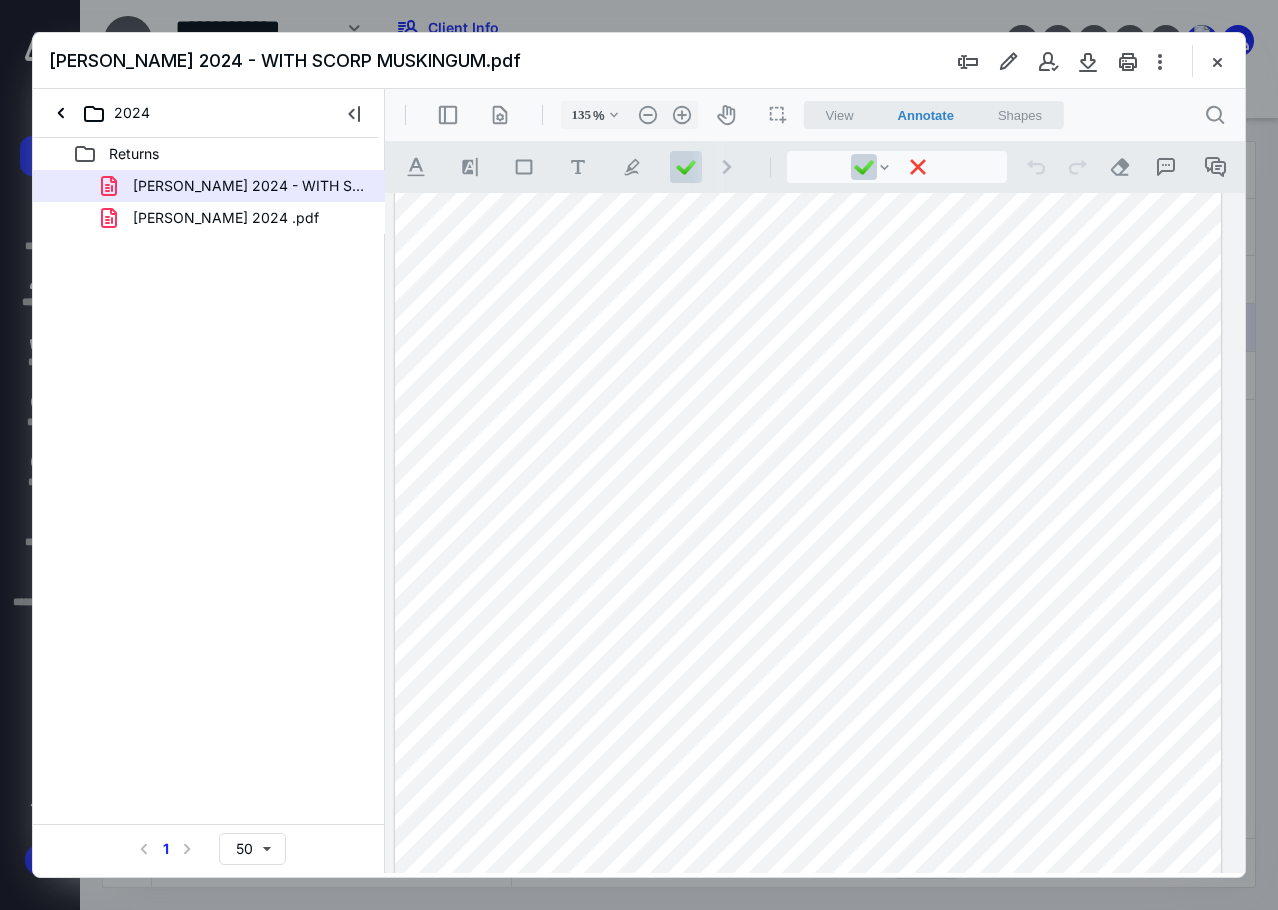 click at bounding box center (1217, 61) 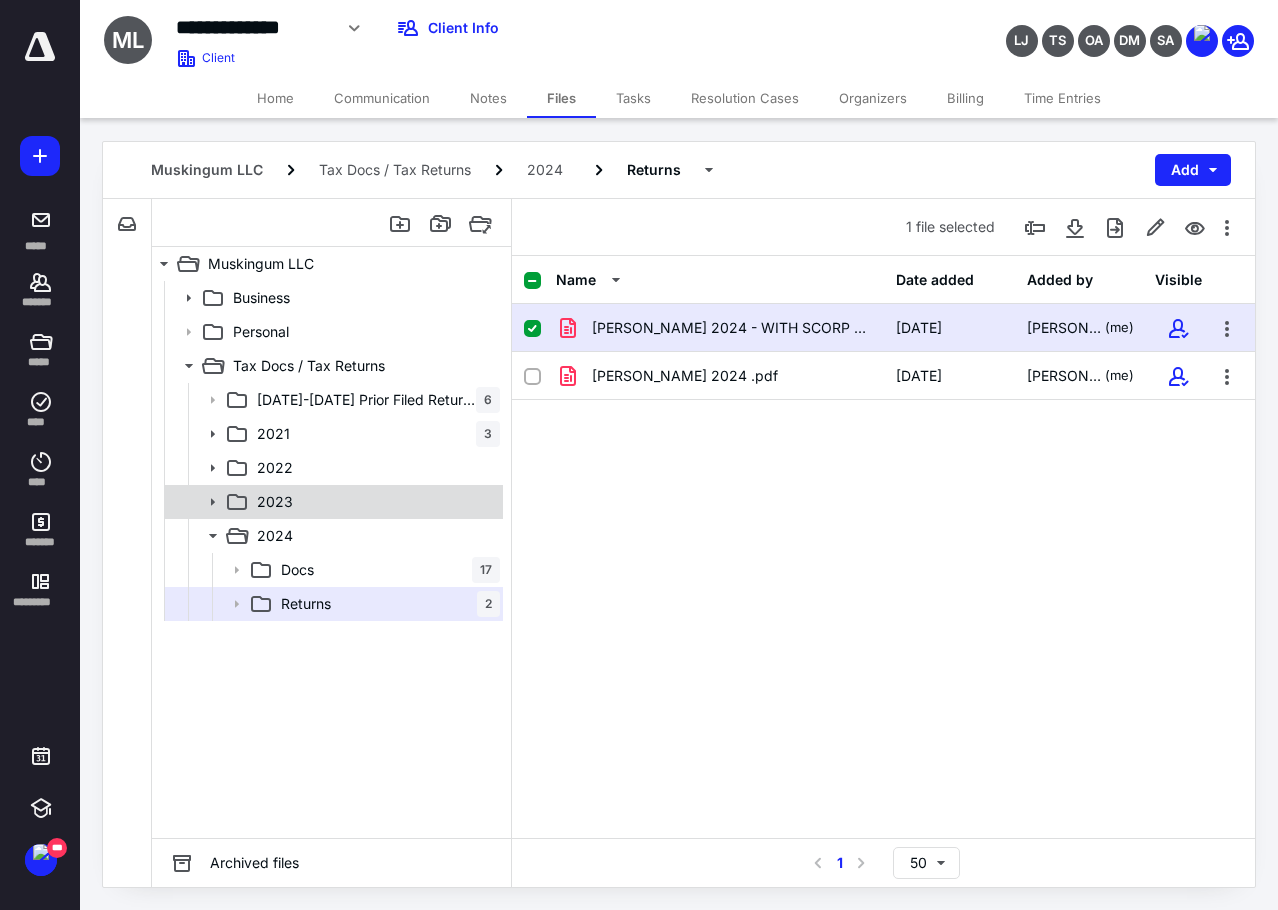 click 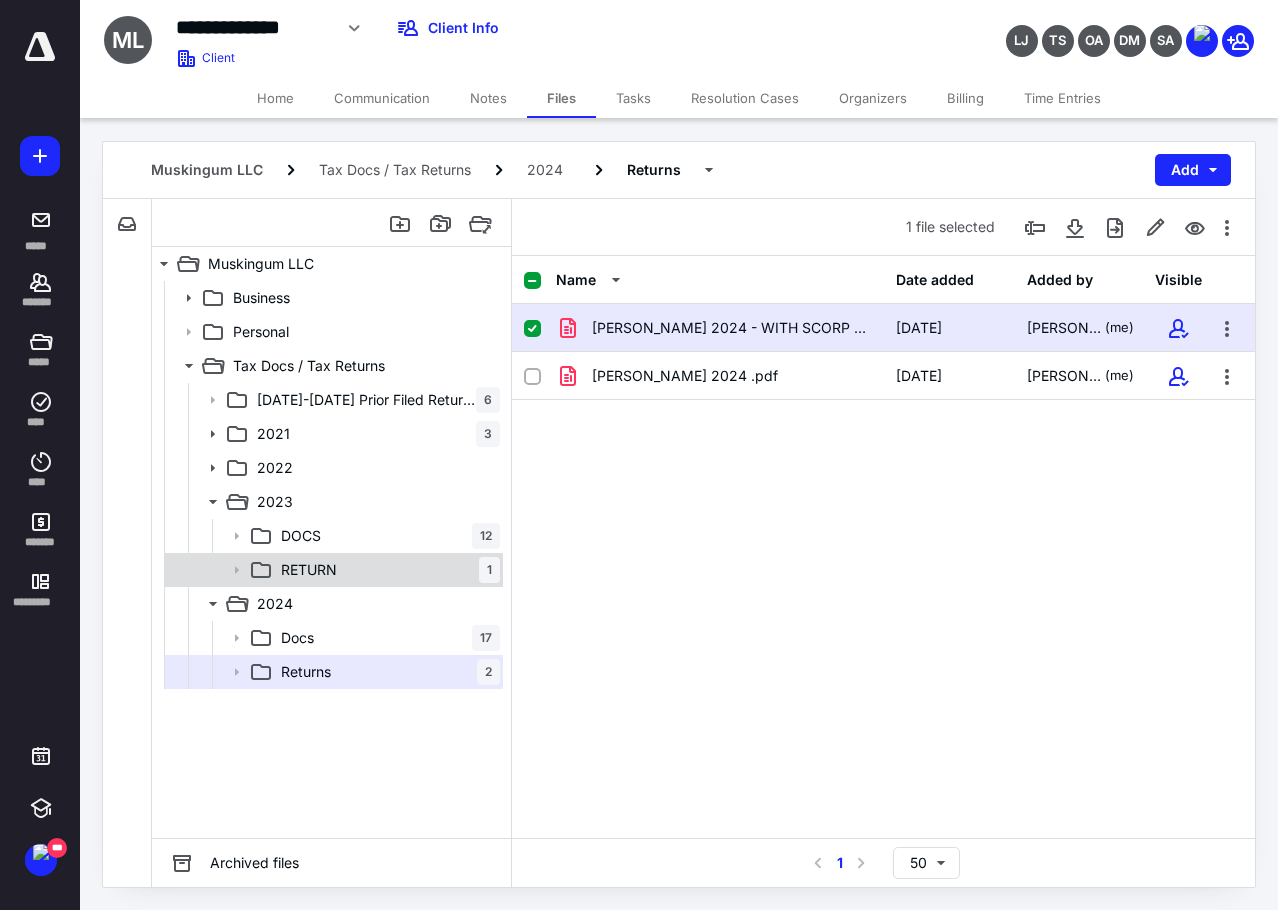 click 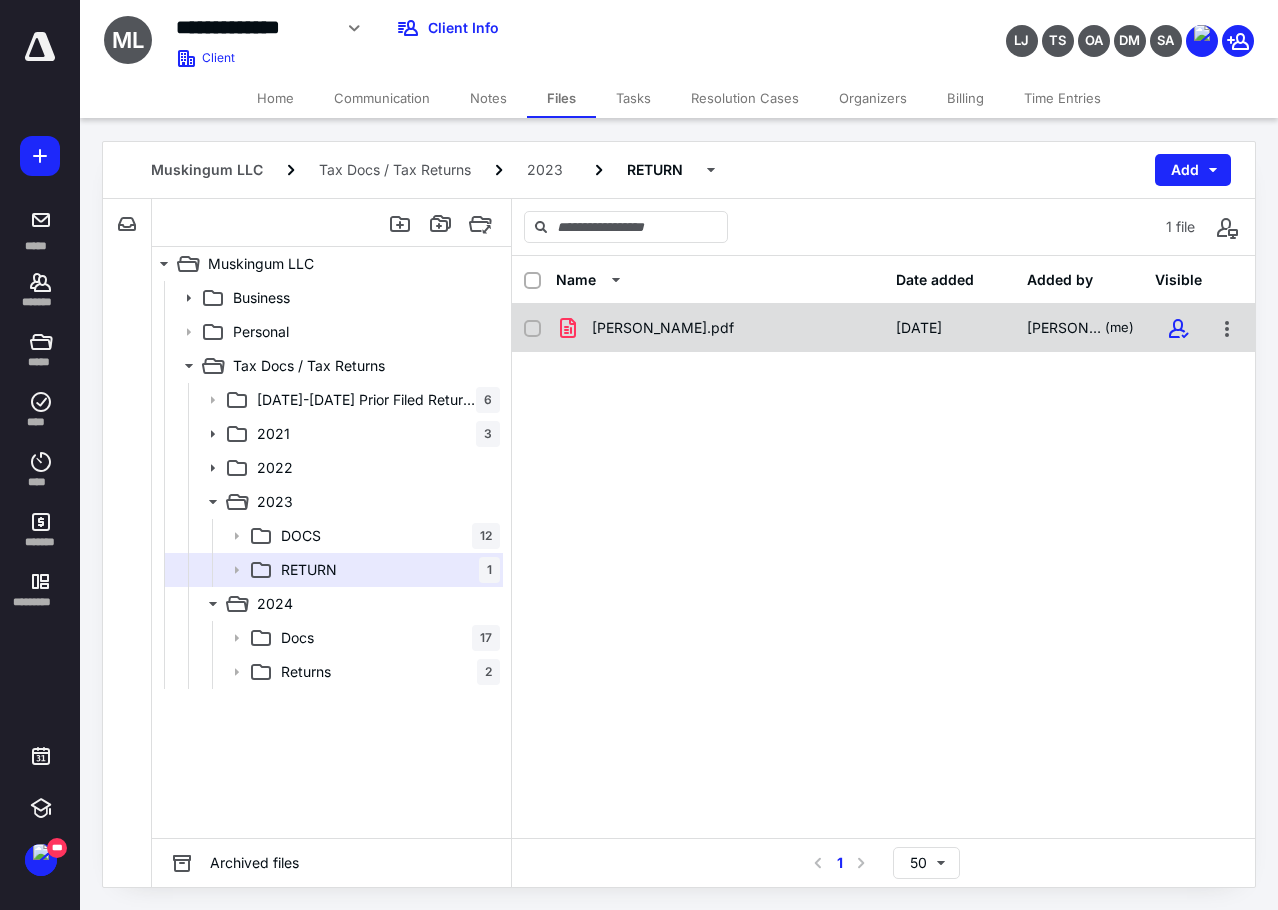 click on "ALBRIGHT, AUSTIN.pdf" at bounding box center [720, 328] 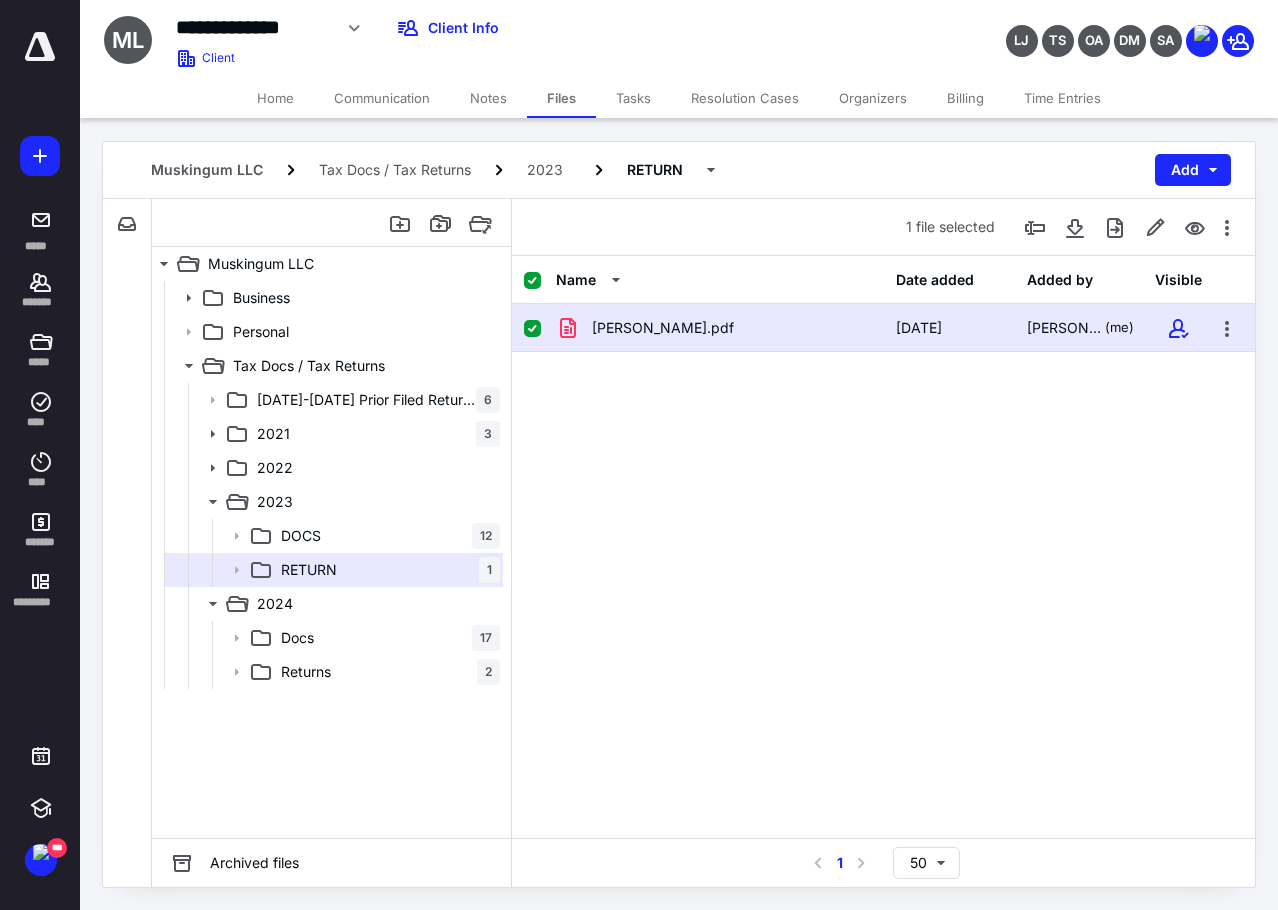 click on "ALBRIGHT, AUSTIN.pdf" at bounding box center (720, 328) 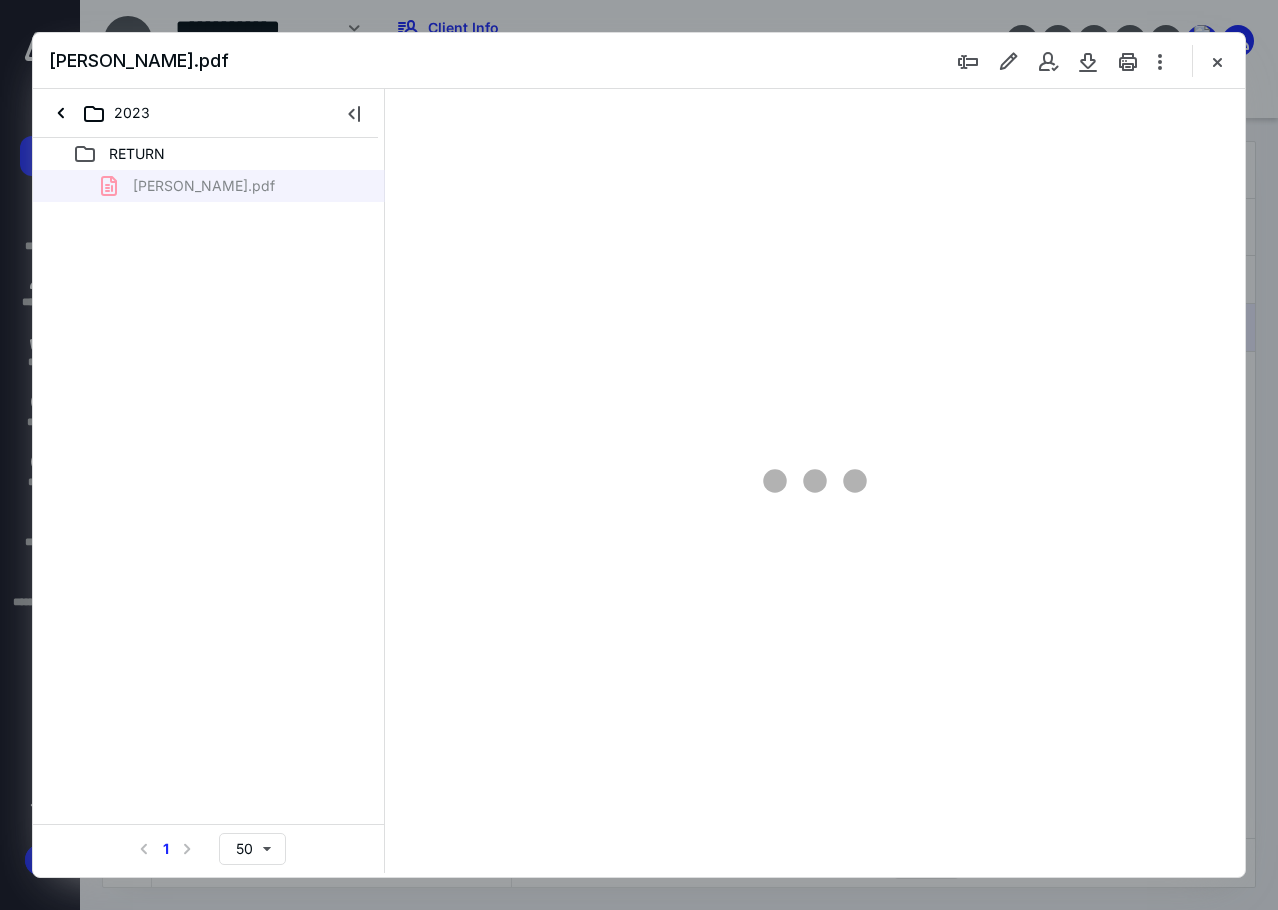 scroll, scrollTop: 0, scrollLeft: 0, axis: both 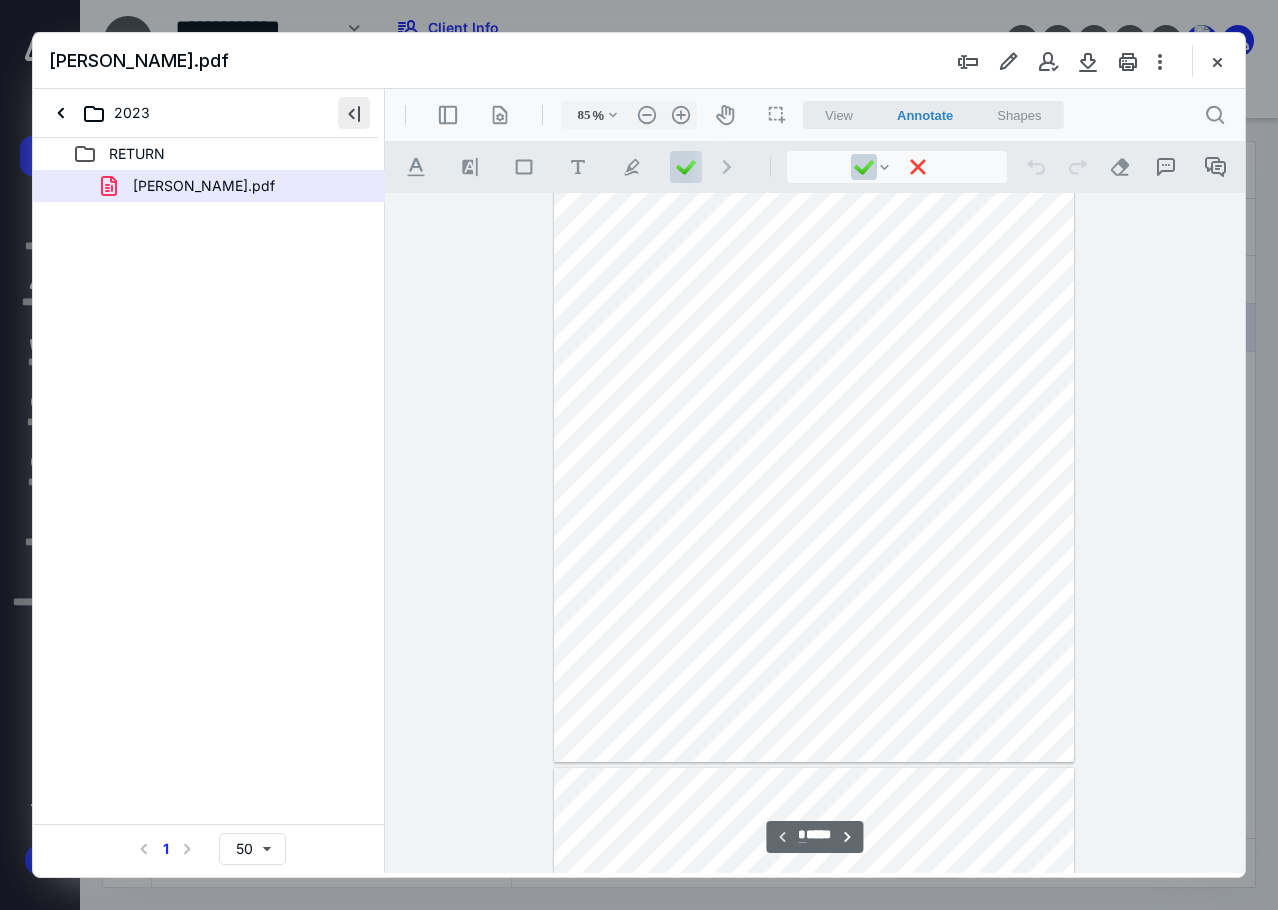 click at bounding box center (354, 113) 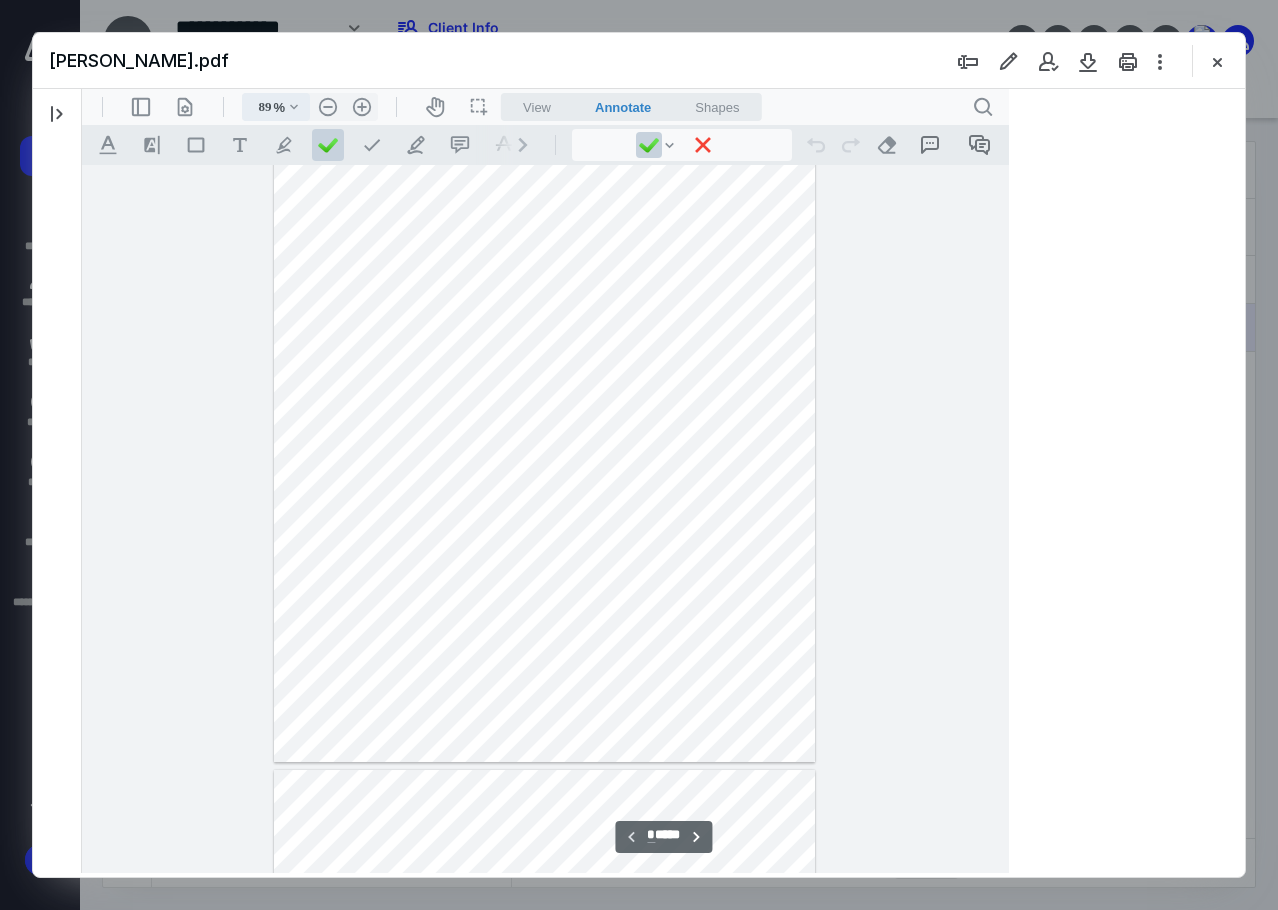scroll, scrollTop: 80, scrollLeft: 0, axis: vertical 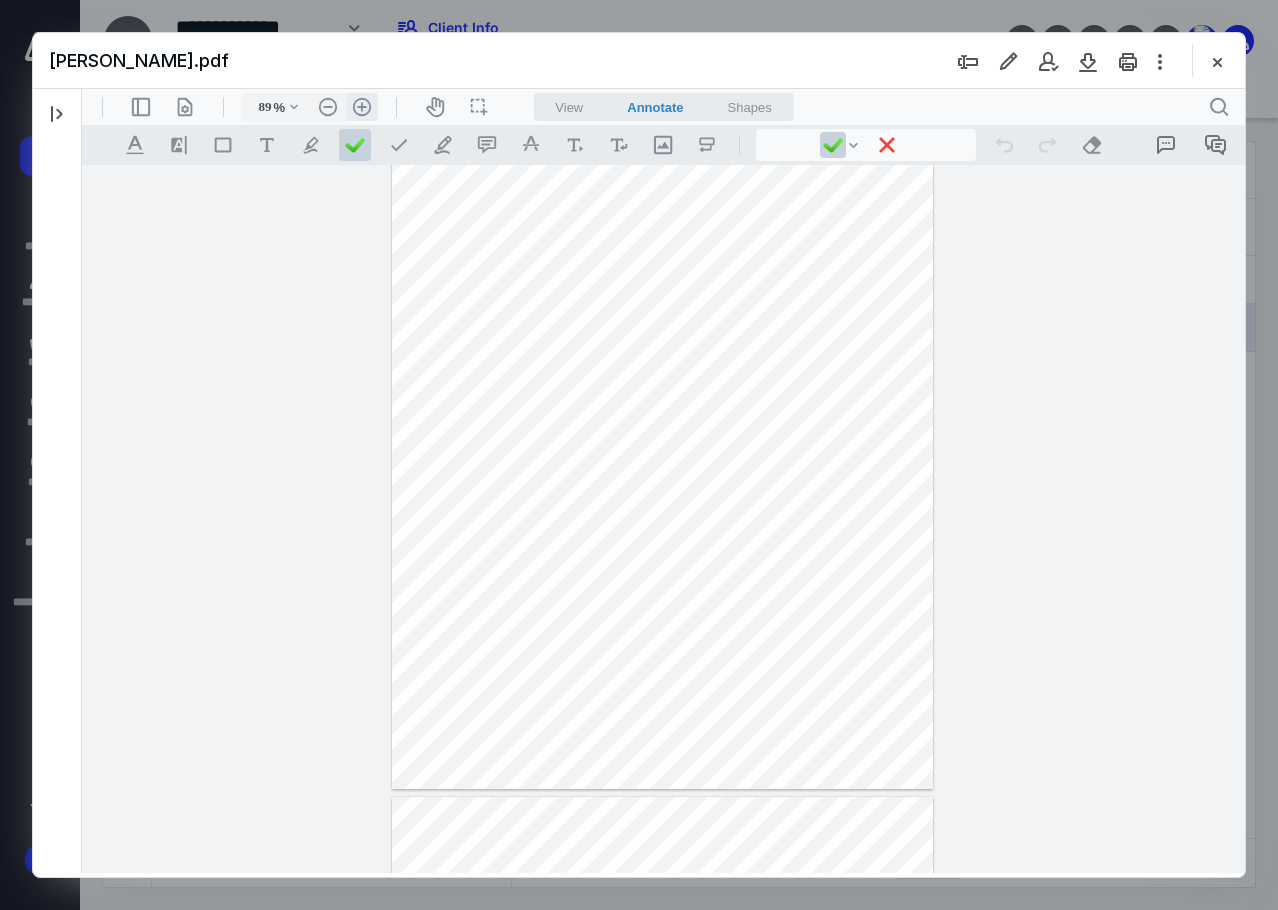 click on ".cls-1{fill:#abb0c4;} icon - header - zoom - in - line" at bounding box center [362, 107] 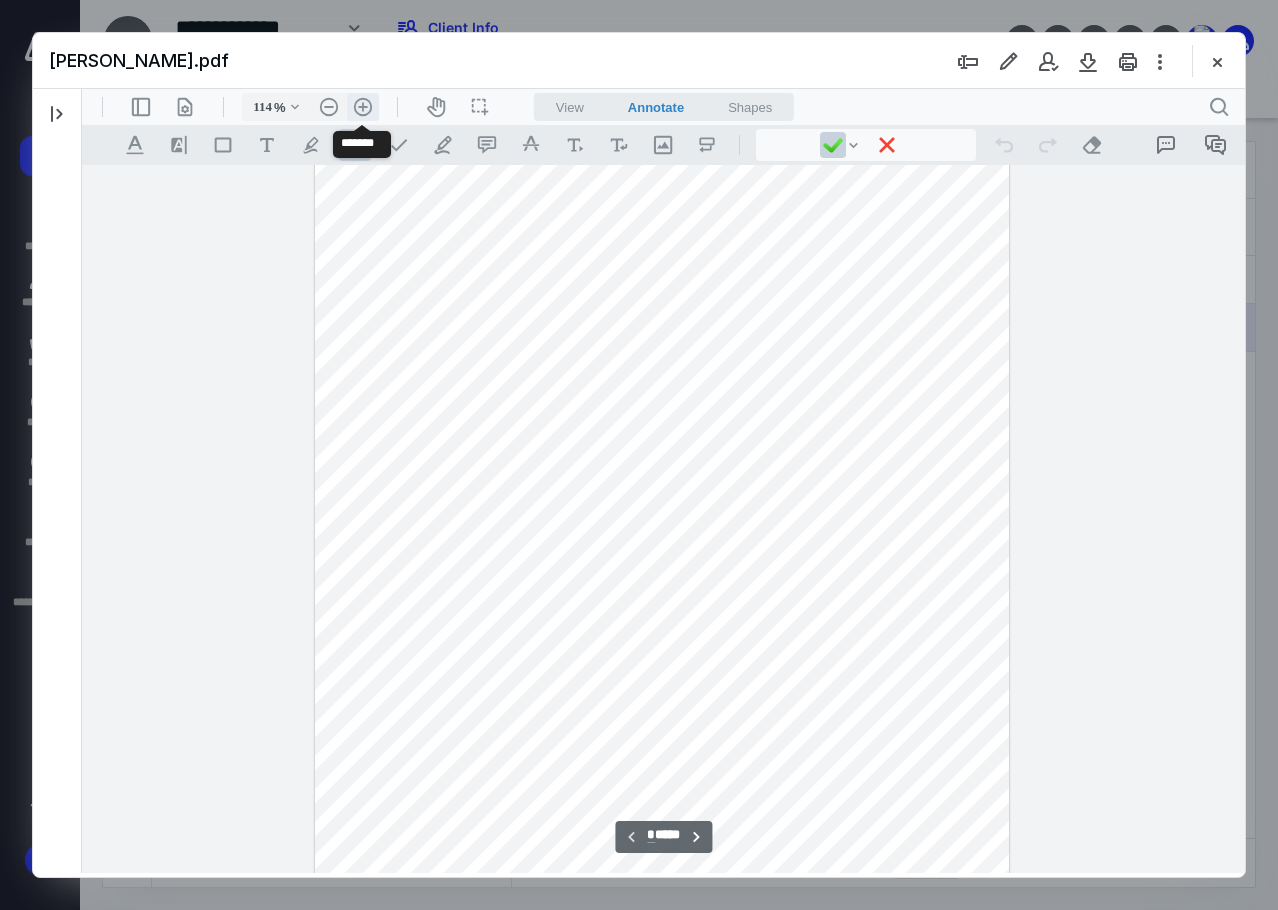 click on ".cls-1{fill:#abb0c4;} icon - header - zoom - in - line" at bounding box center [363, 107] 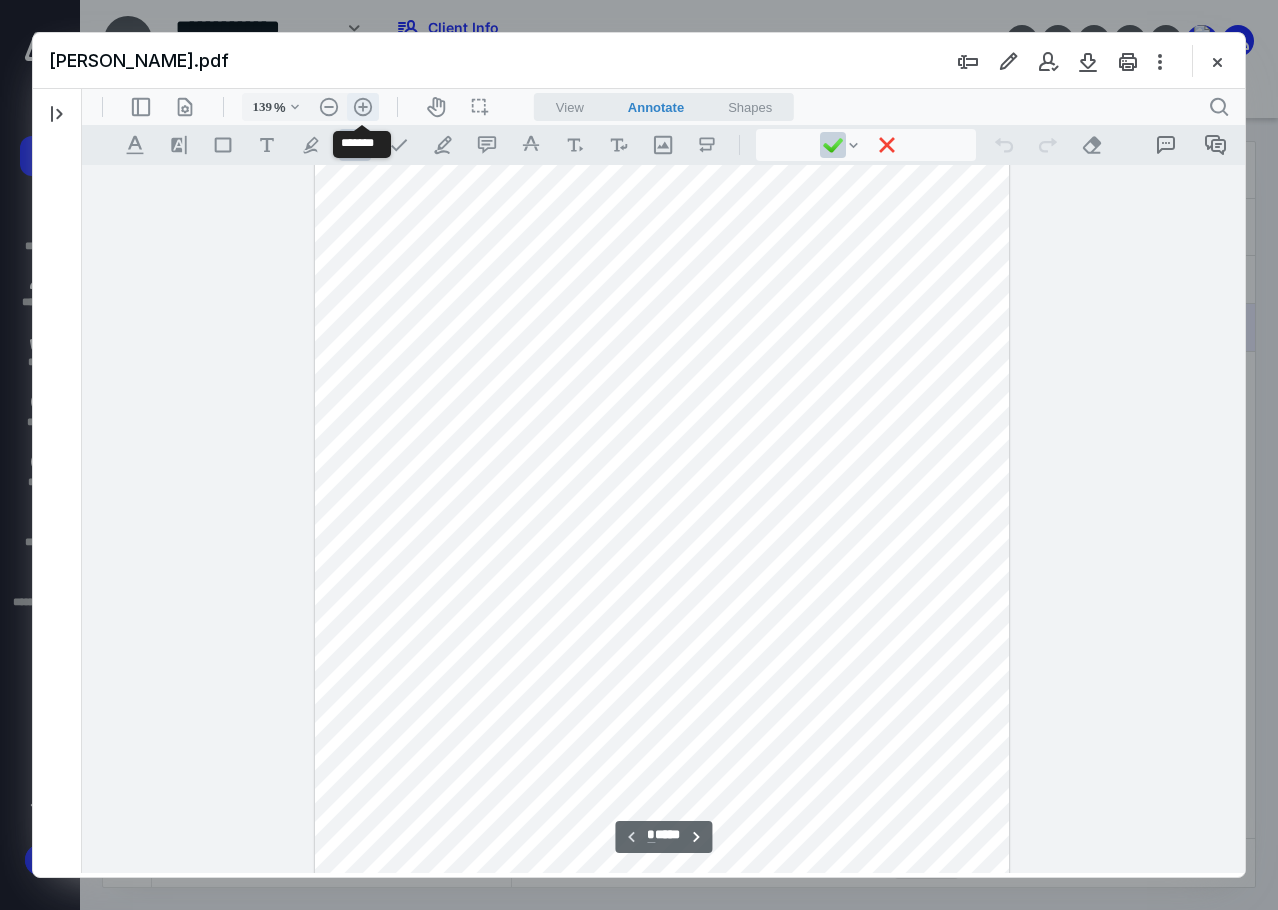 scroll, scrollTop: 304, scrollLeft: 0, axis: vertical 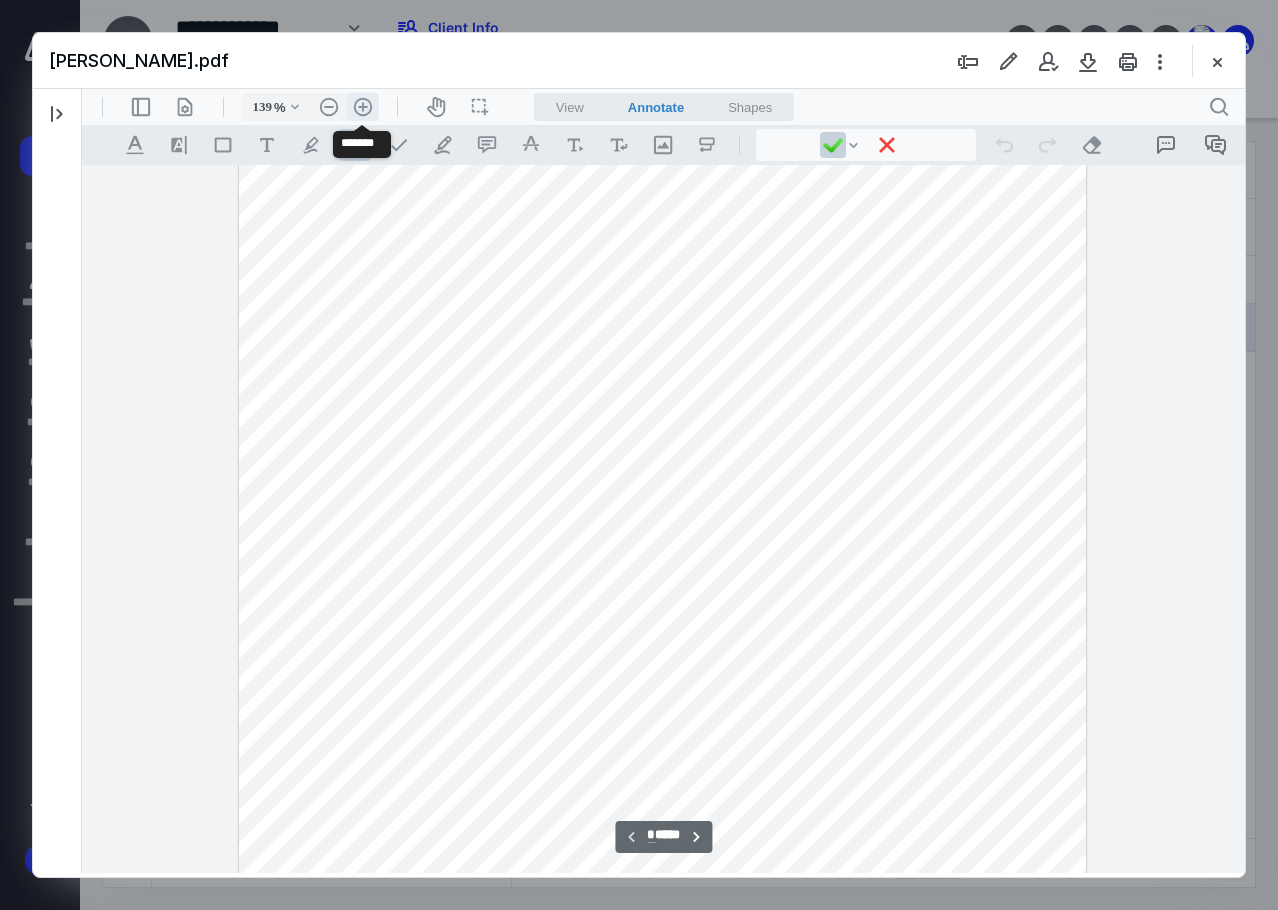 click on ".cls-1{fill:#abb0c4;} icon - header - zoom - in - line" at bounding box center [363, 107] 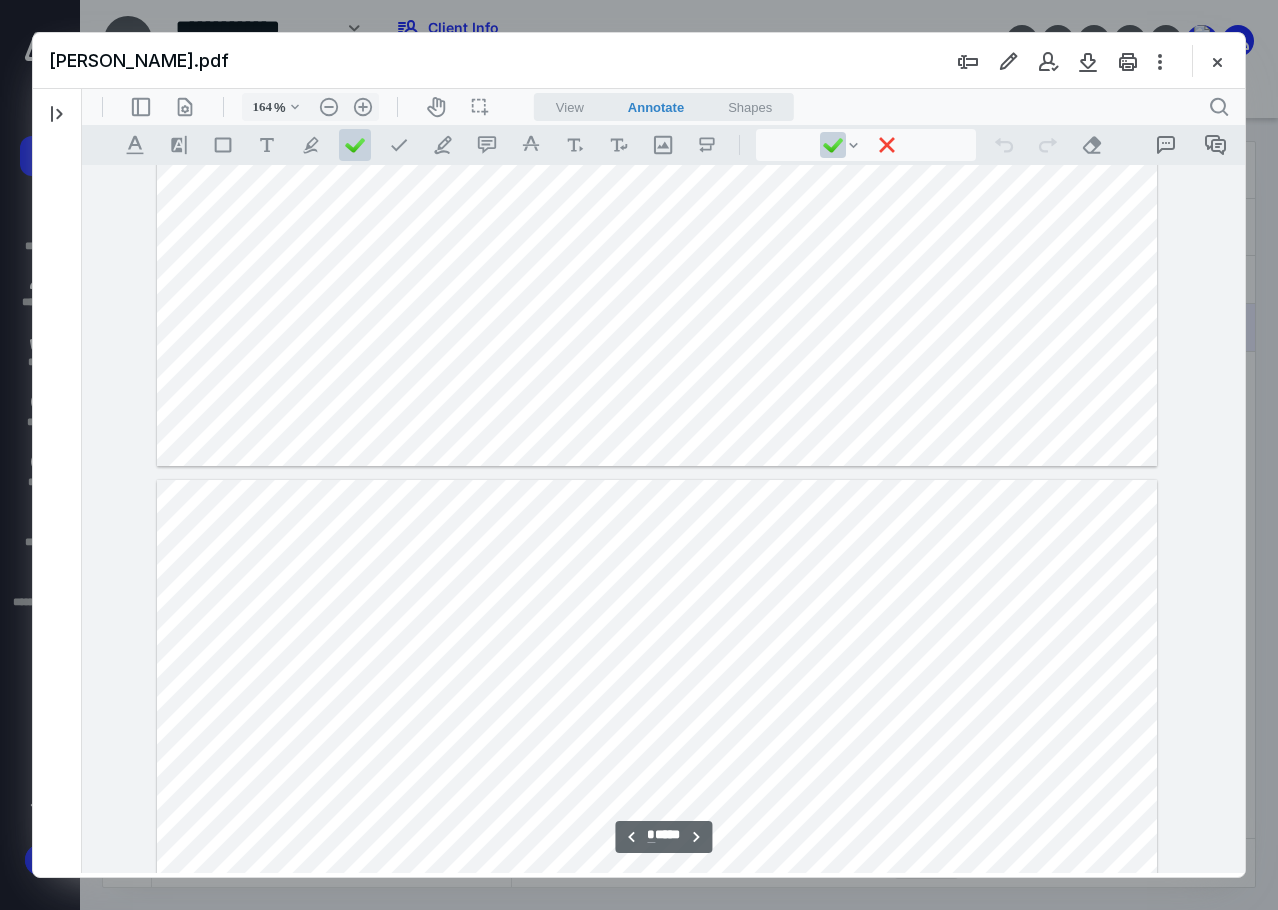scroll, scrollTop: 0, scrollLeft: 79, axis: horizontal 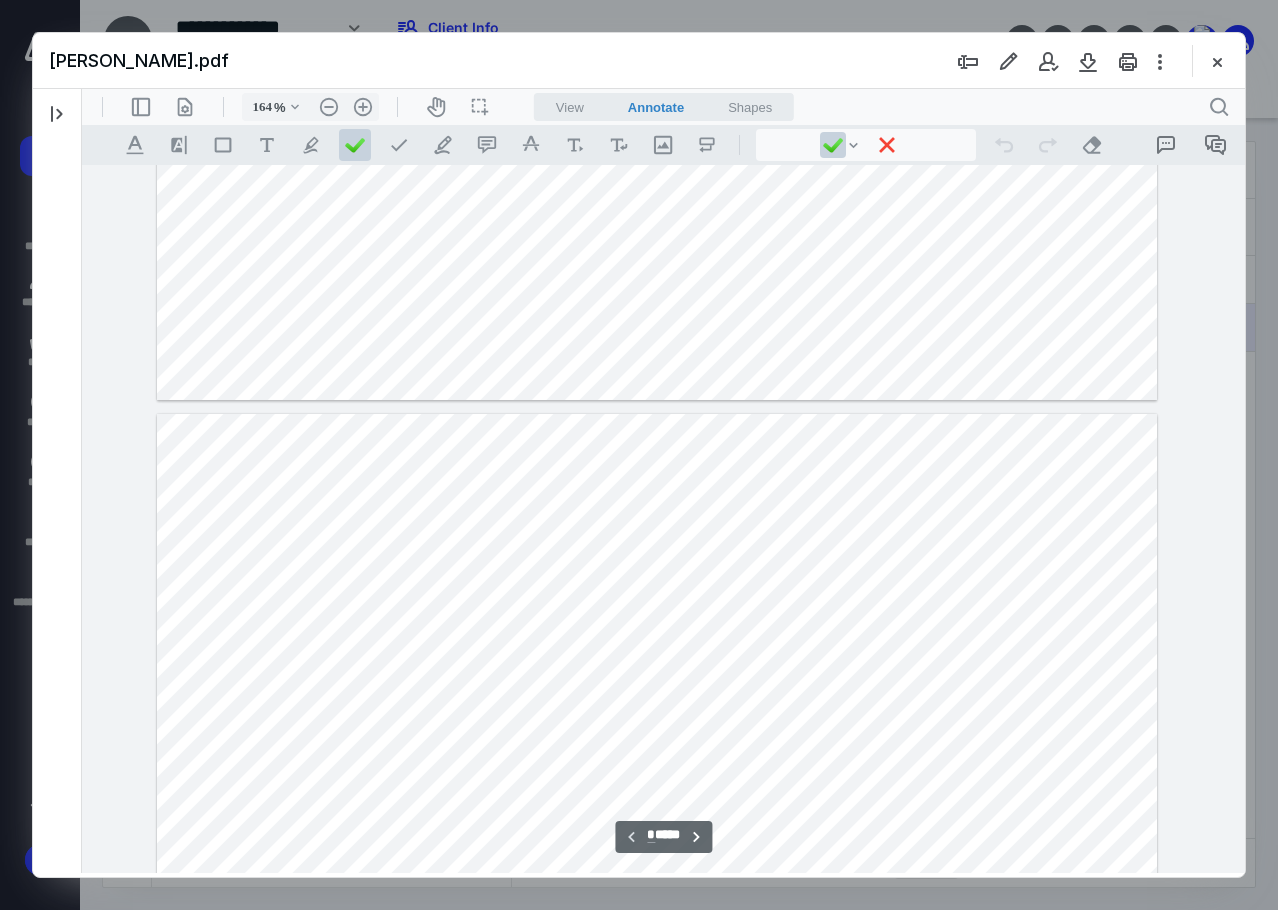 type on "*" 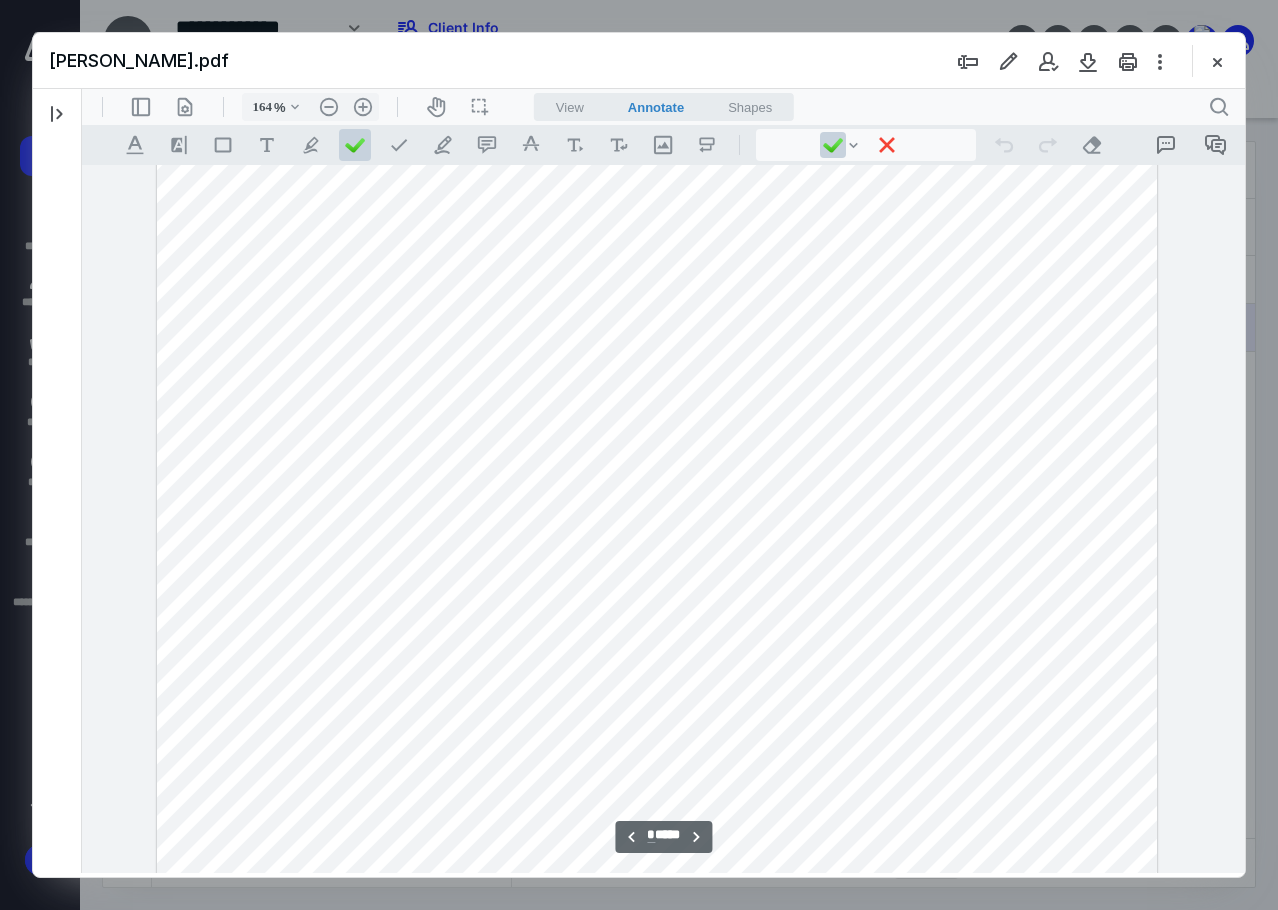 scroll, scrollTop: 1300, scrollLeft: 79, axis: both 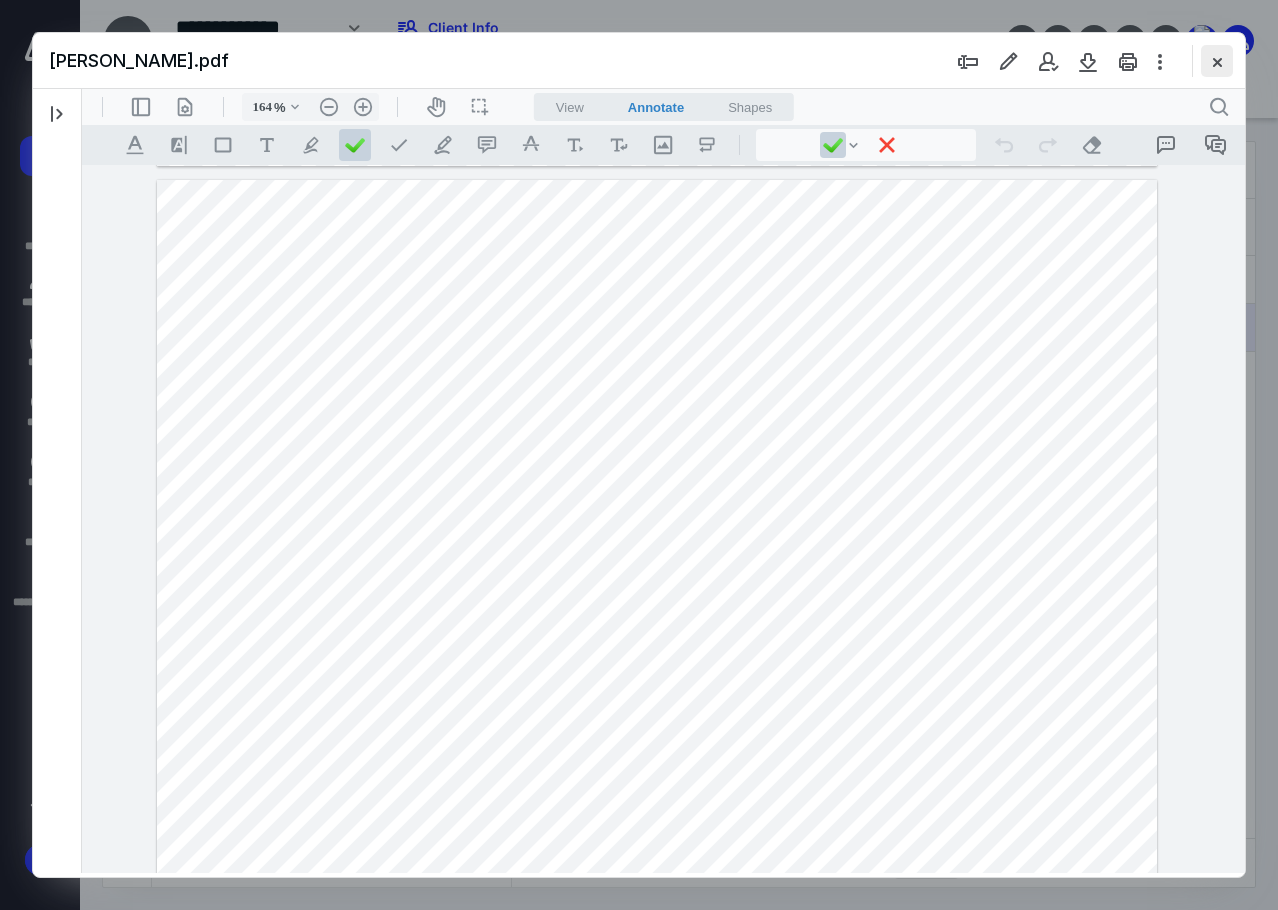 click at bounding box center (1217, 61) 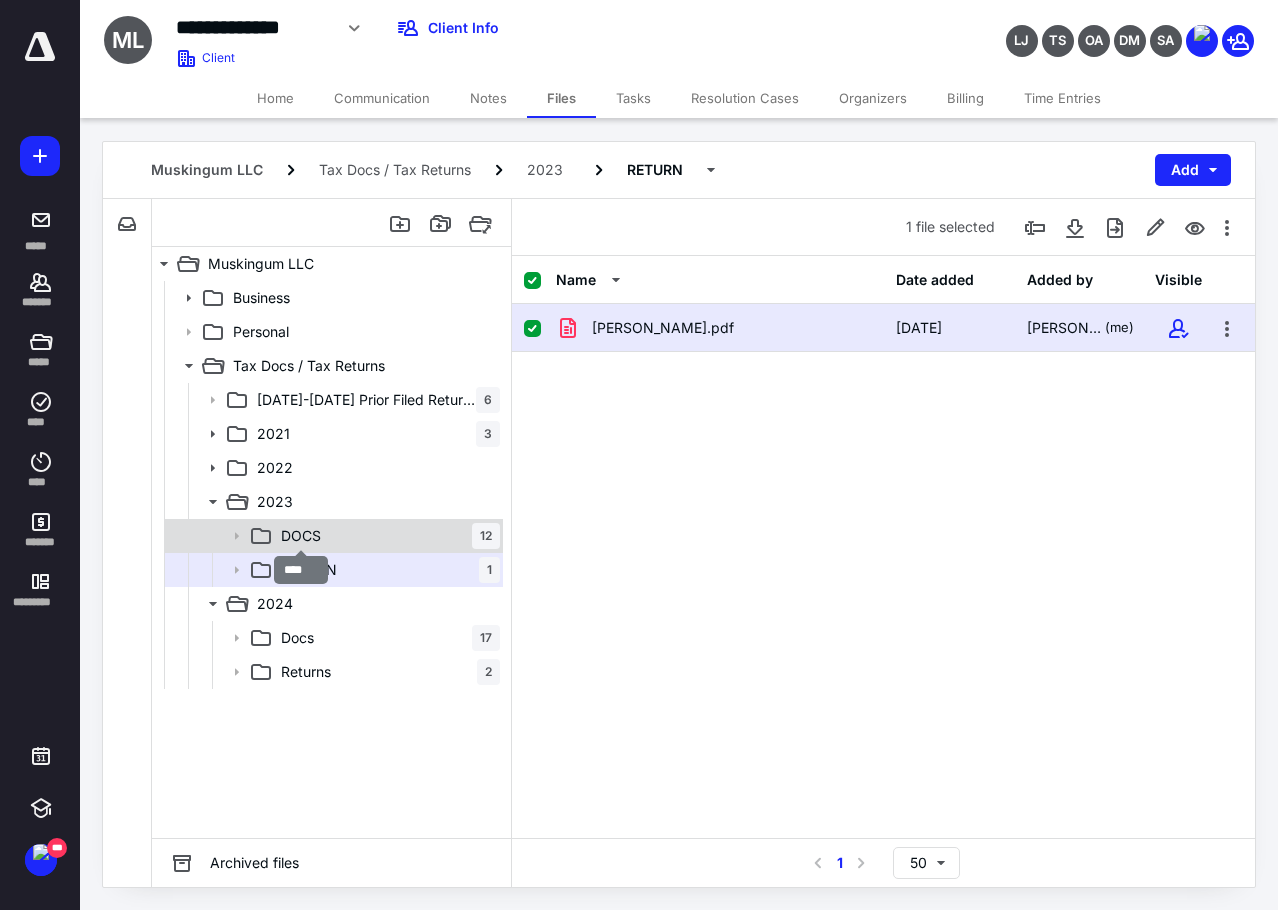 click on "DOCS" at bounding box center (301, 536) 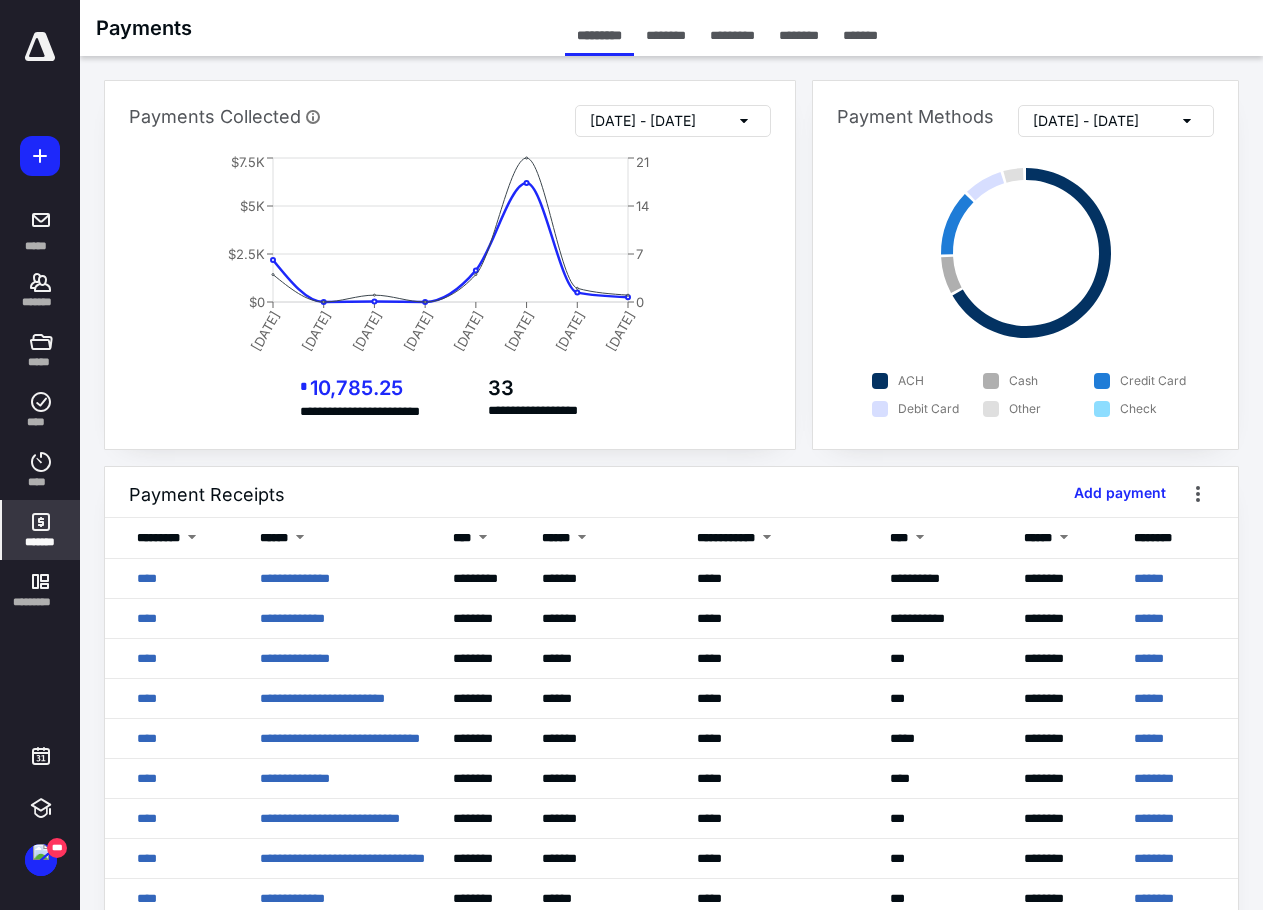 scroll, scrollTop: 0, scrollLeft: 0, axis: both 